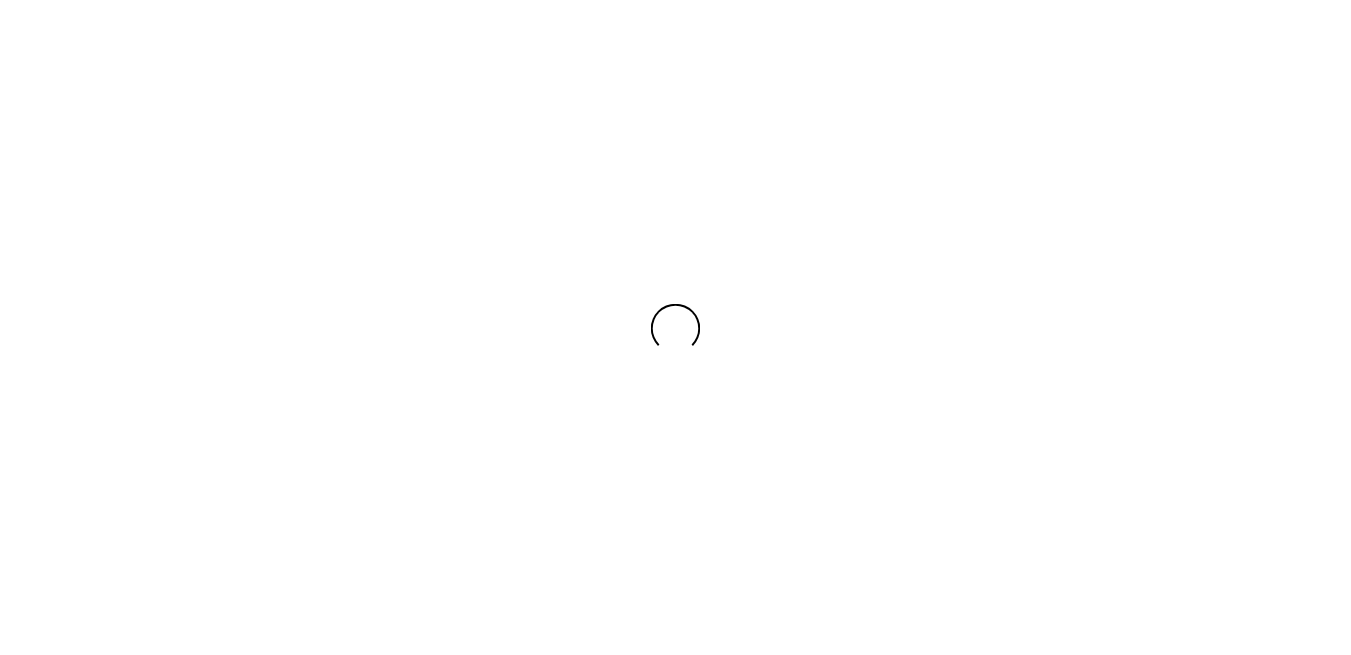 scroll, scrollTop: 0, scrollLeft: 0, axis: both 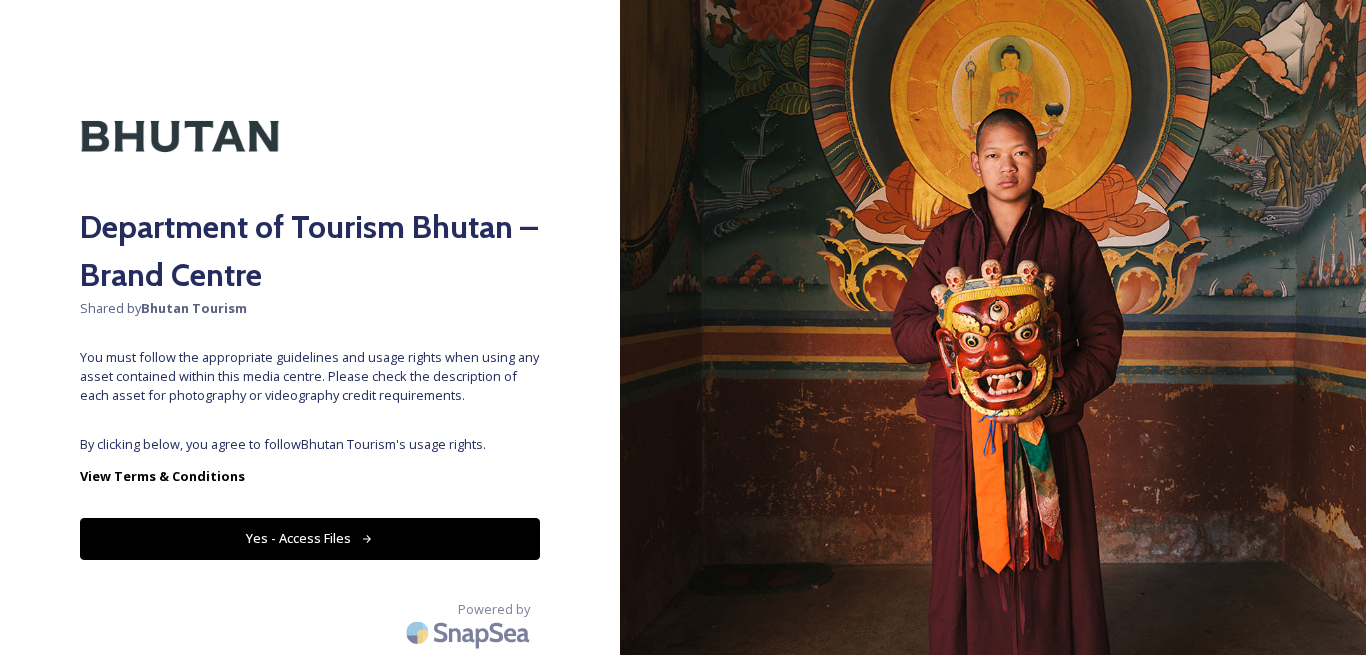 click on "Yes - Access Files" at bounding box center (310, 538) 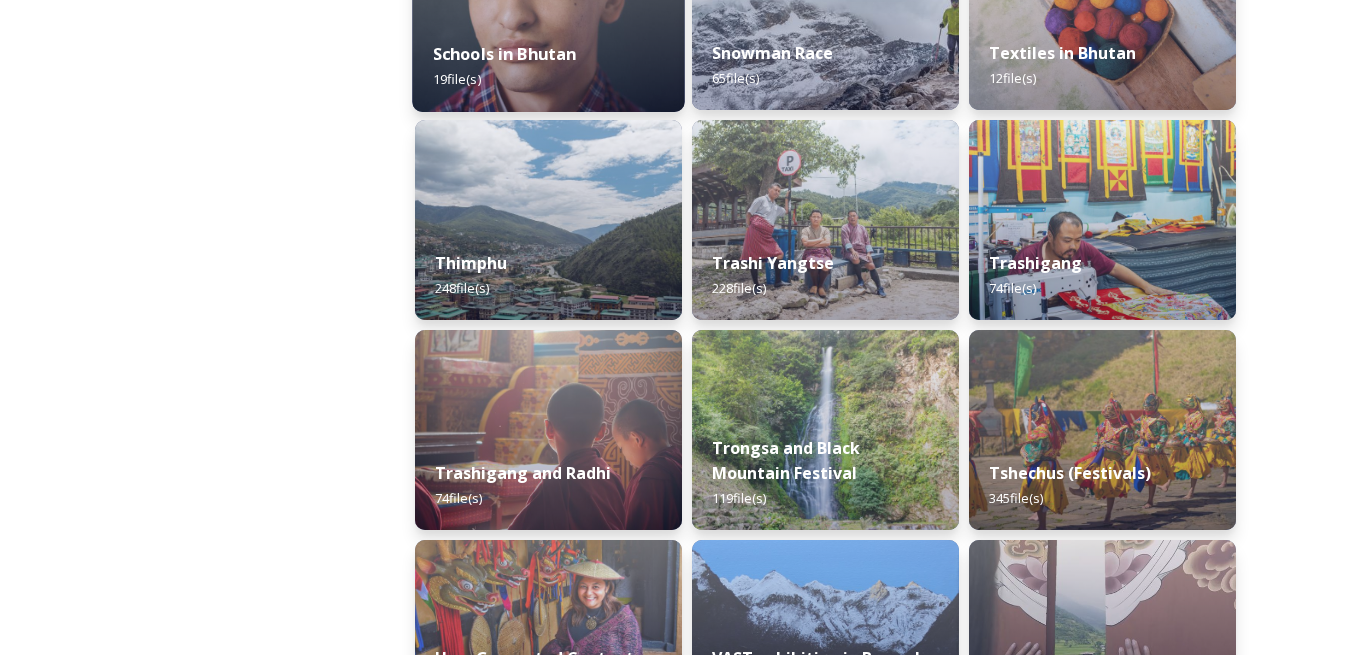 scroll, scrollTop: 2600, scrollLeft: 0, axis: vertical 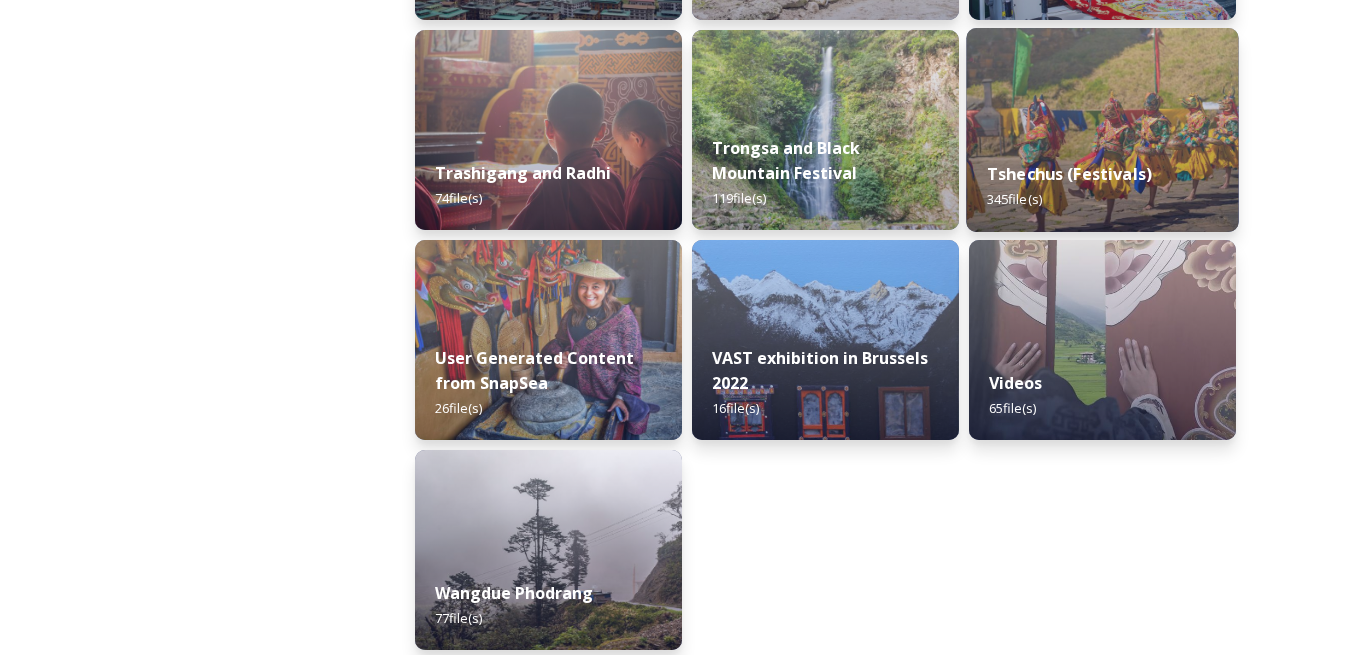 click at bounding box center (1102, 130) 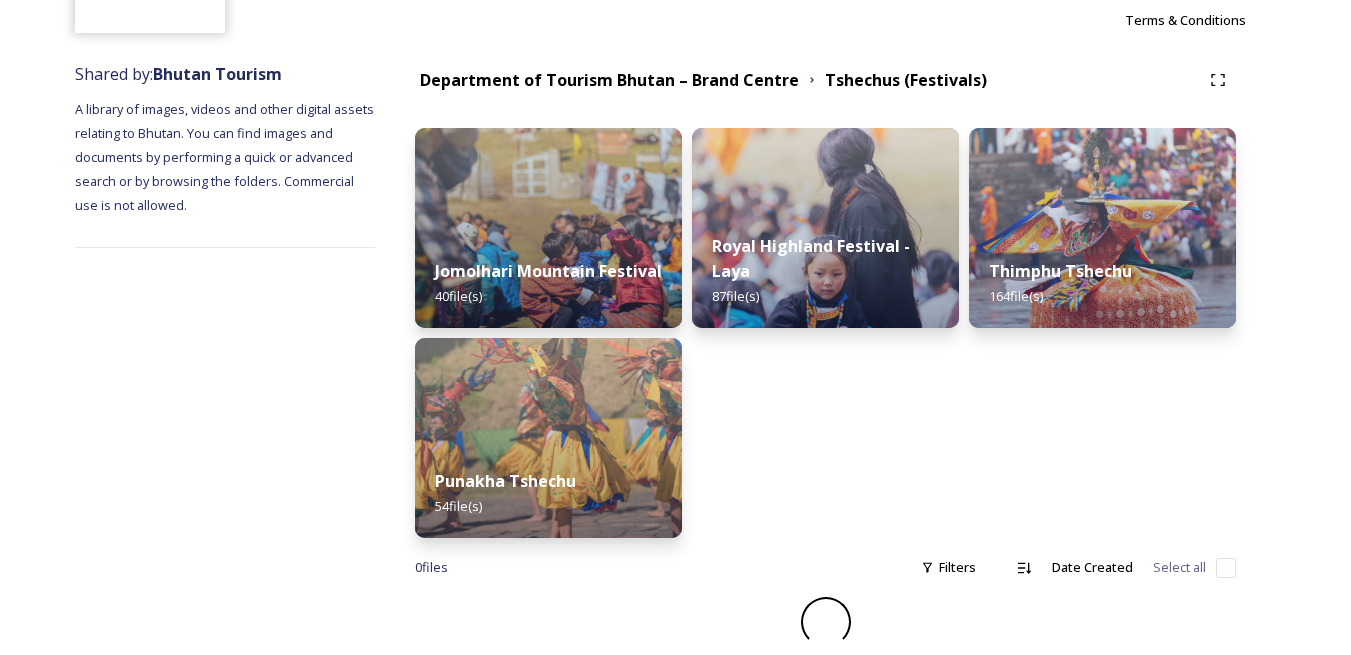 scroll, scrollTop: 194, scrollLeft: 0, axis: vertical 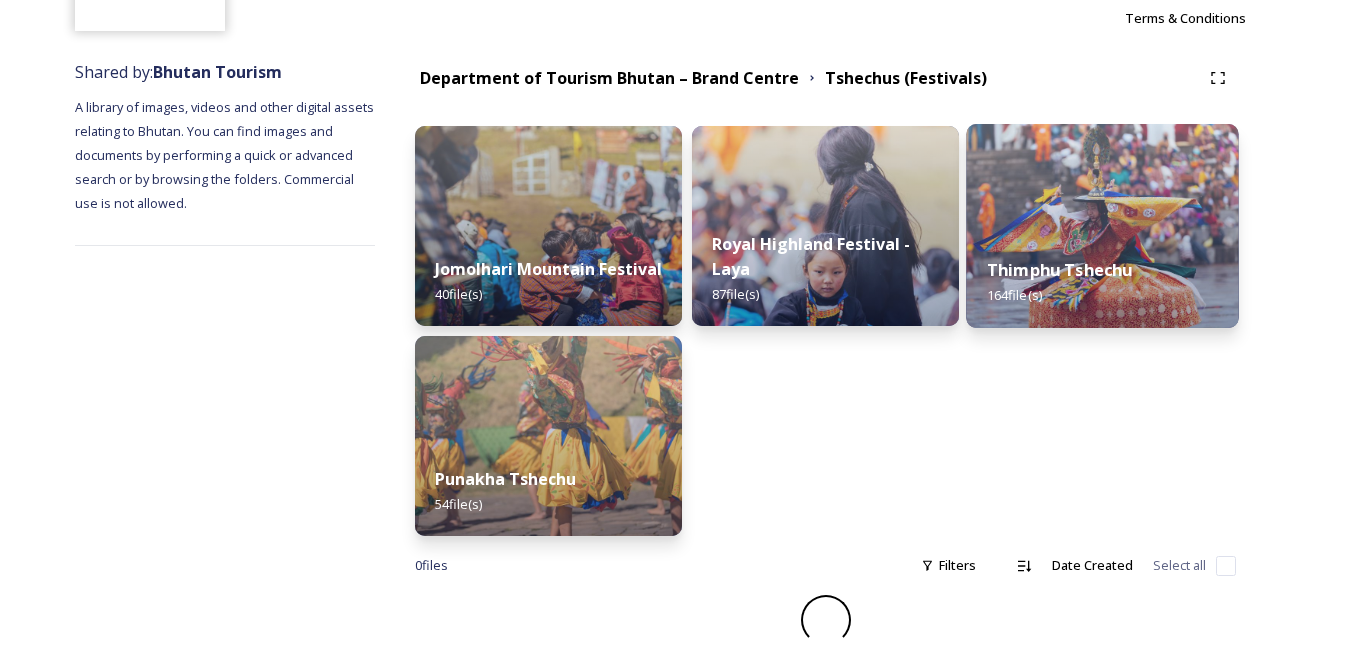click at bounding box center [1102, 226] 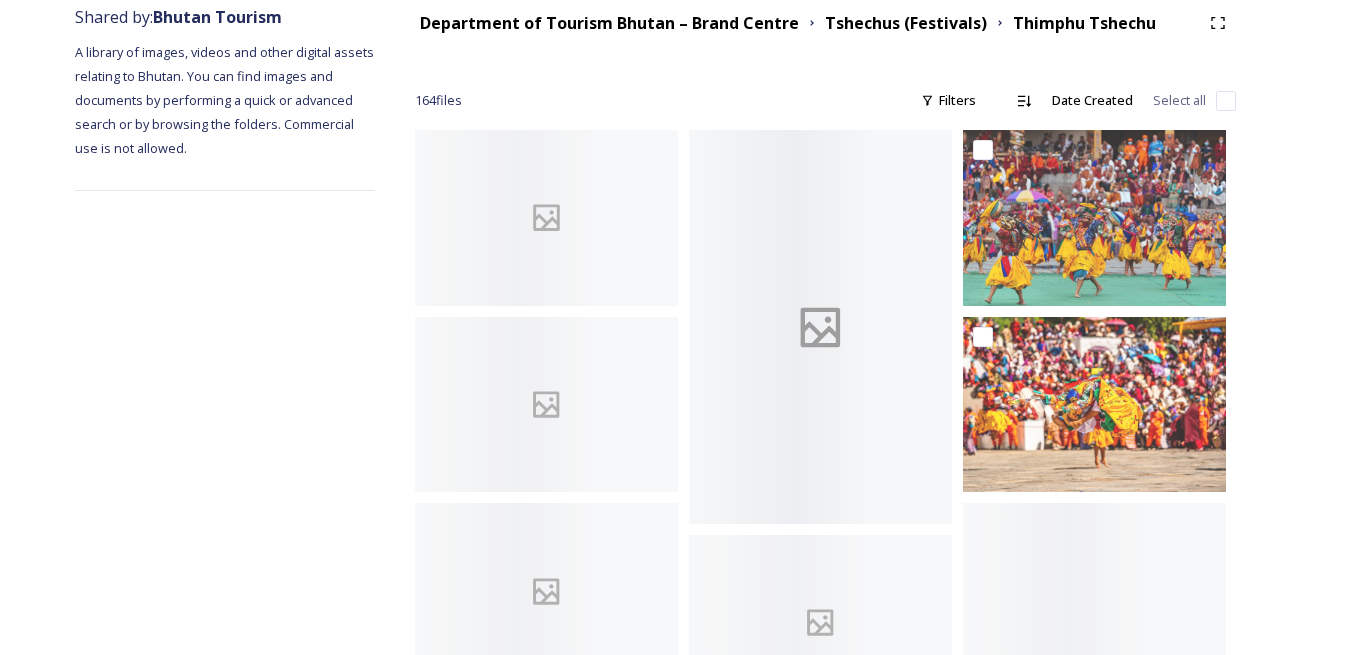 scroll, scrollTop: 0, scrollLeft: 0, axis: both 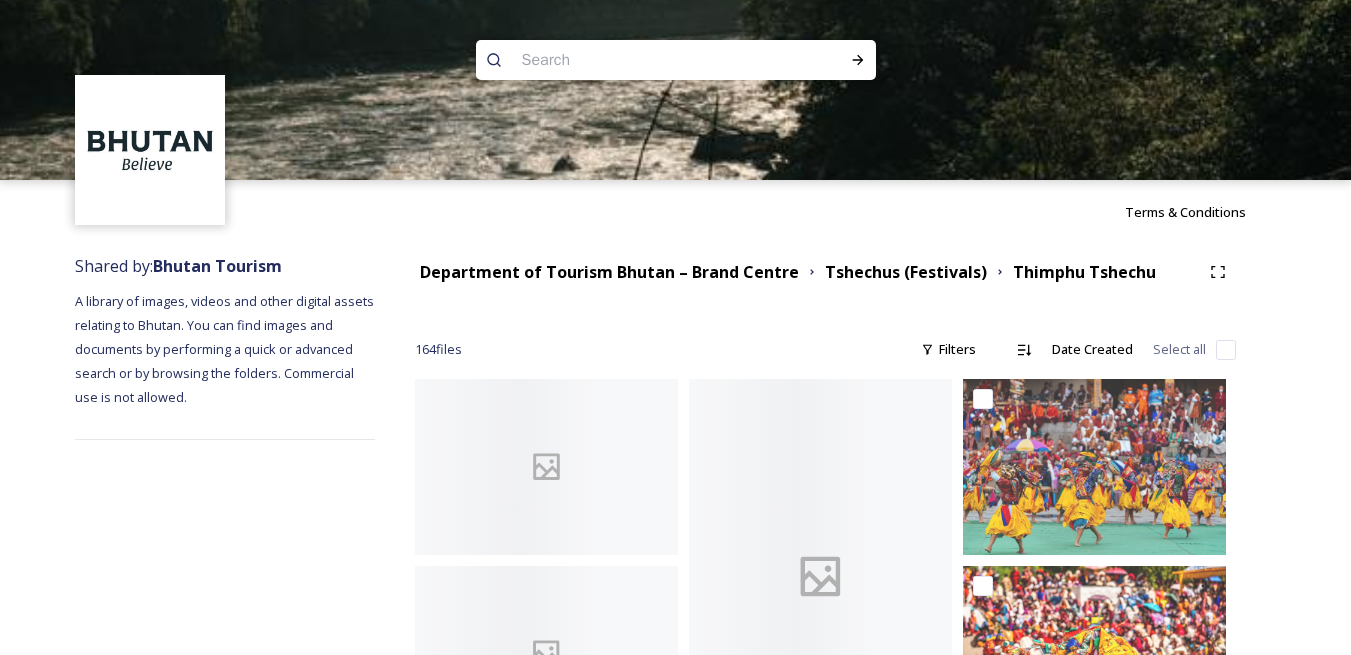 click at bounding box center [675, 270] 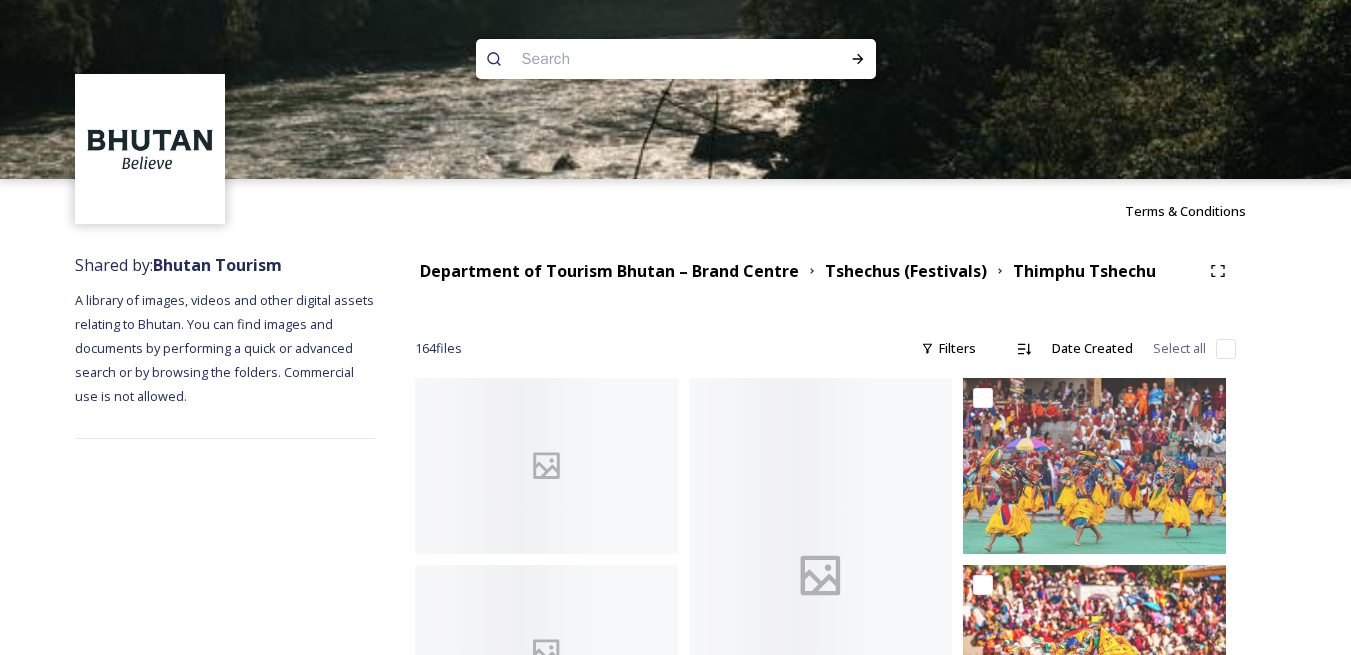 scroll, scrollTop: 0, scrollLeft: 0, axis: both 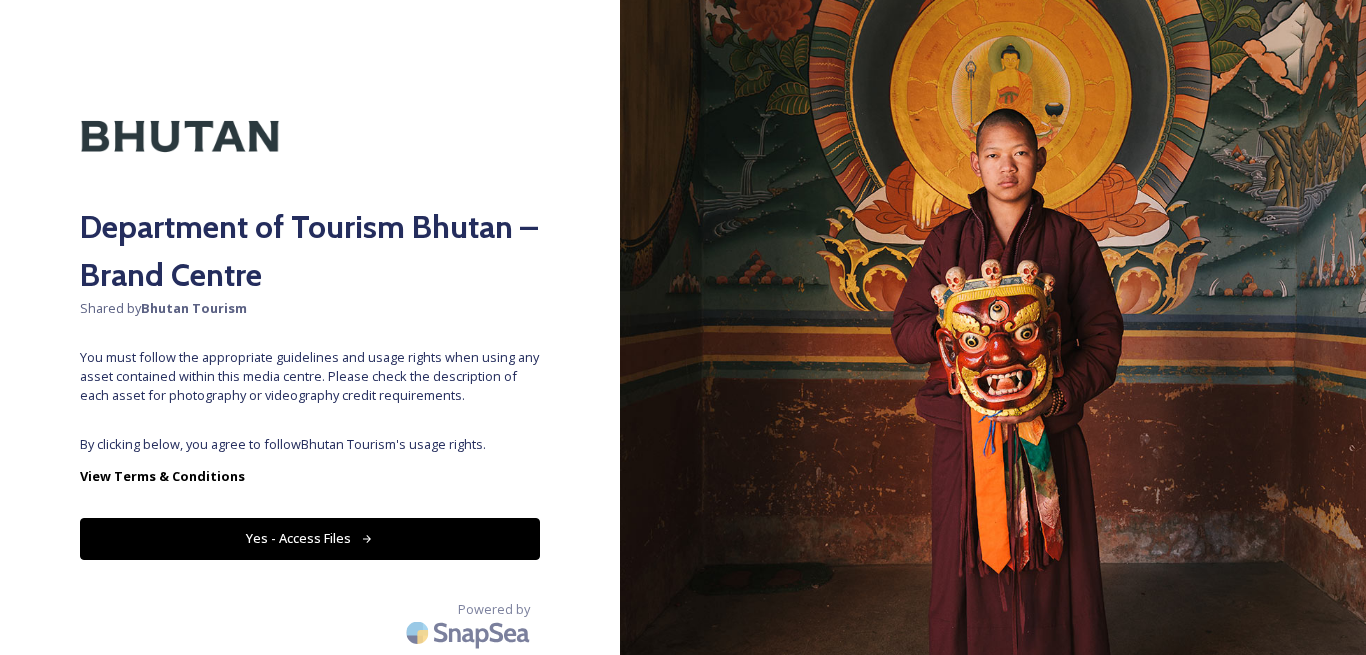click on "Yes - Access Files" at bounding box center (310, 538) 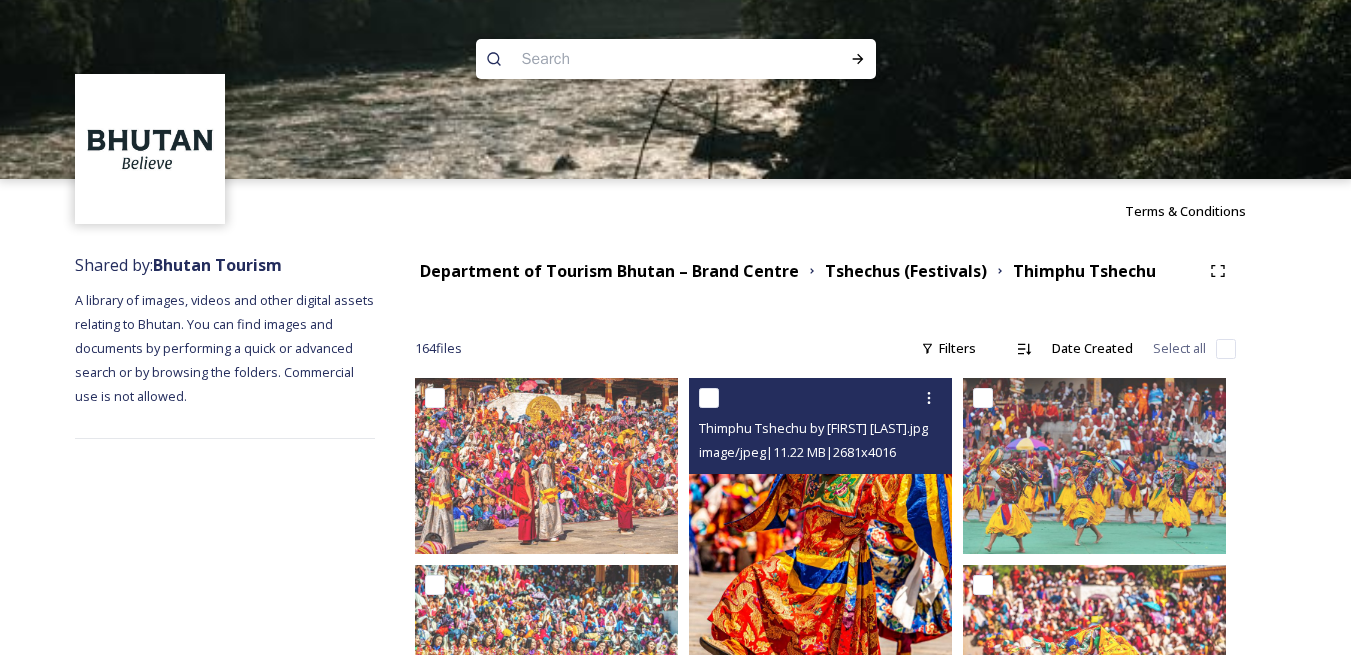 scroll, scrollTop: 0, scrollLeft: 0, axis: both 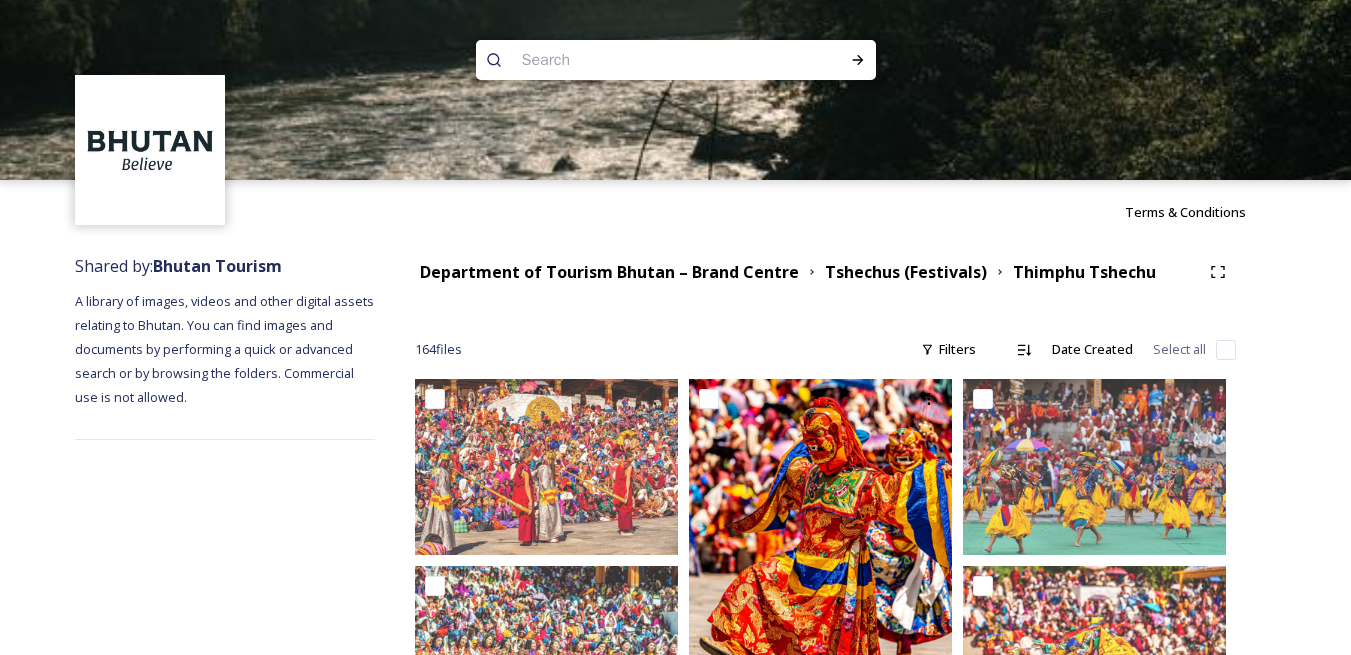 click at bounding box center [675, 270] 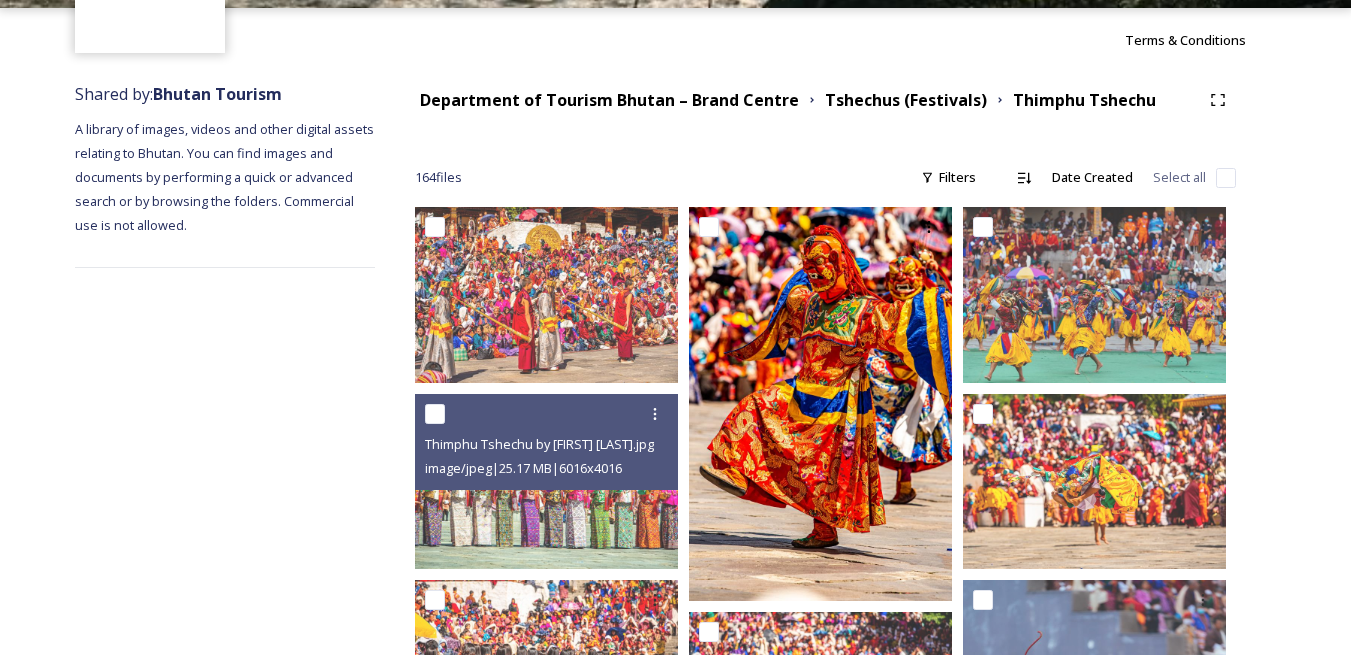 scroll, scrollTop: 0, scrollLeft: 0, axis: both 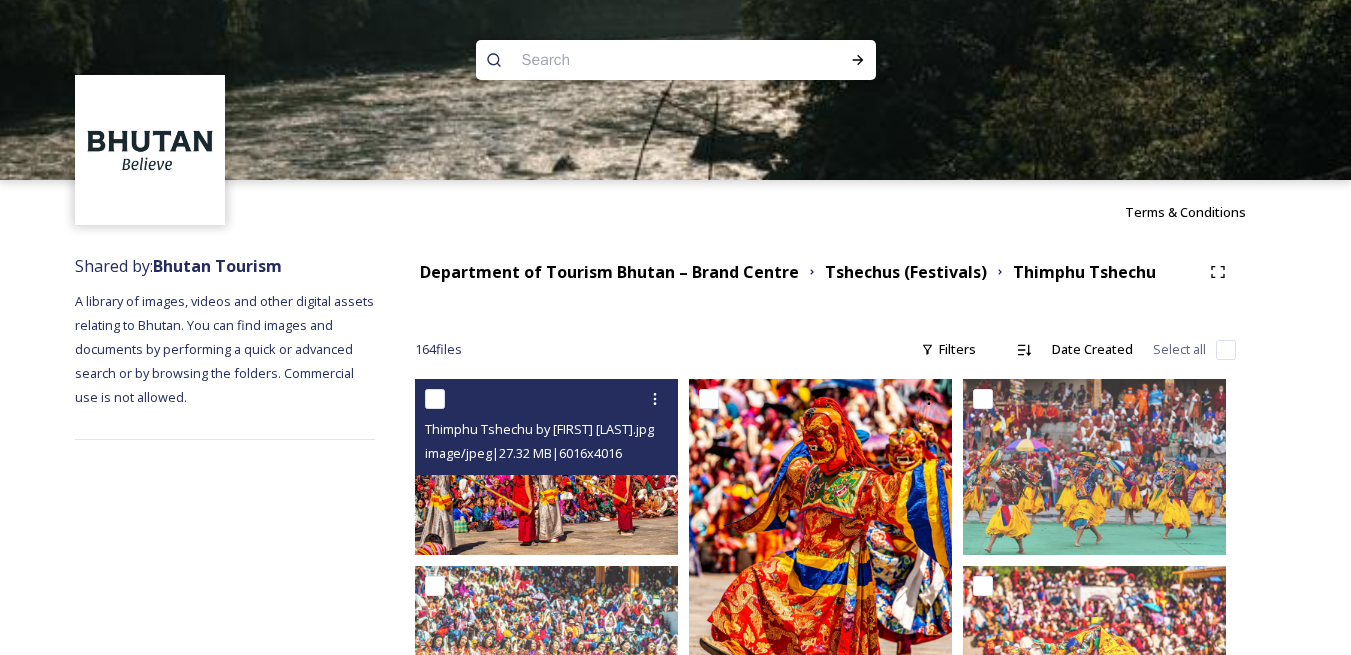 click at bounding box center [435, 399] 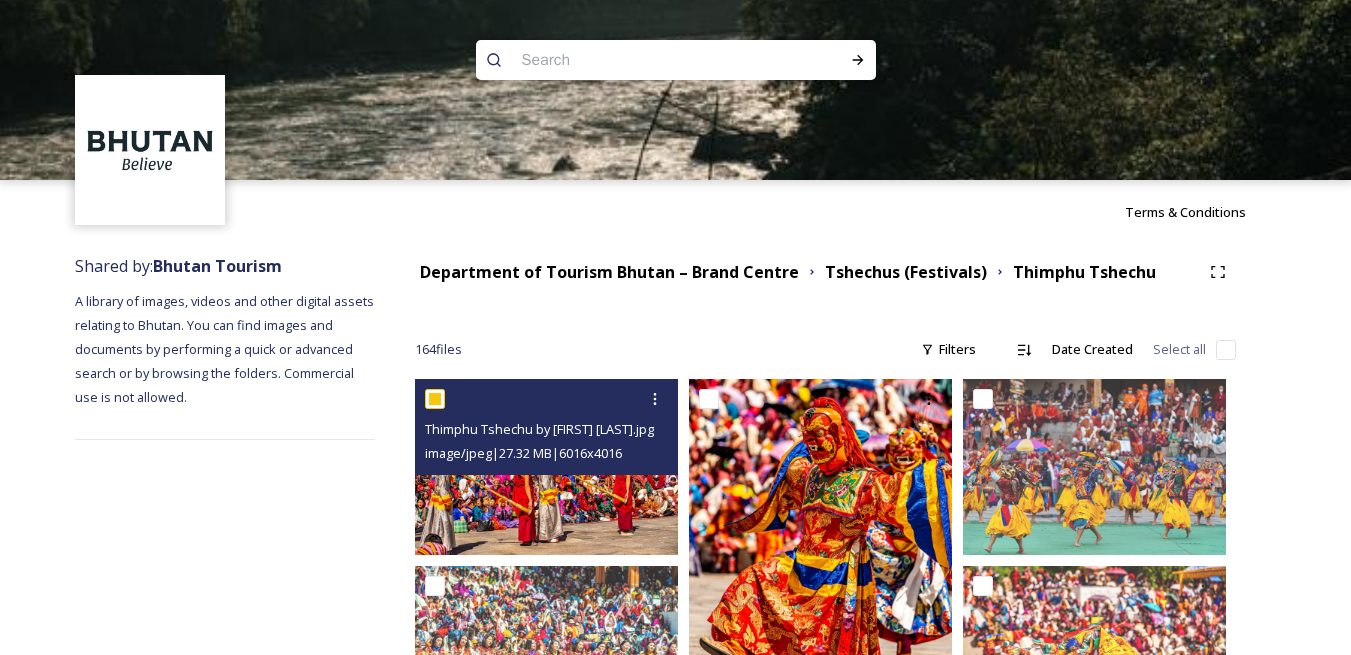 checkbox on "true" 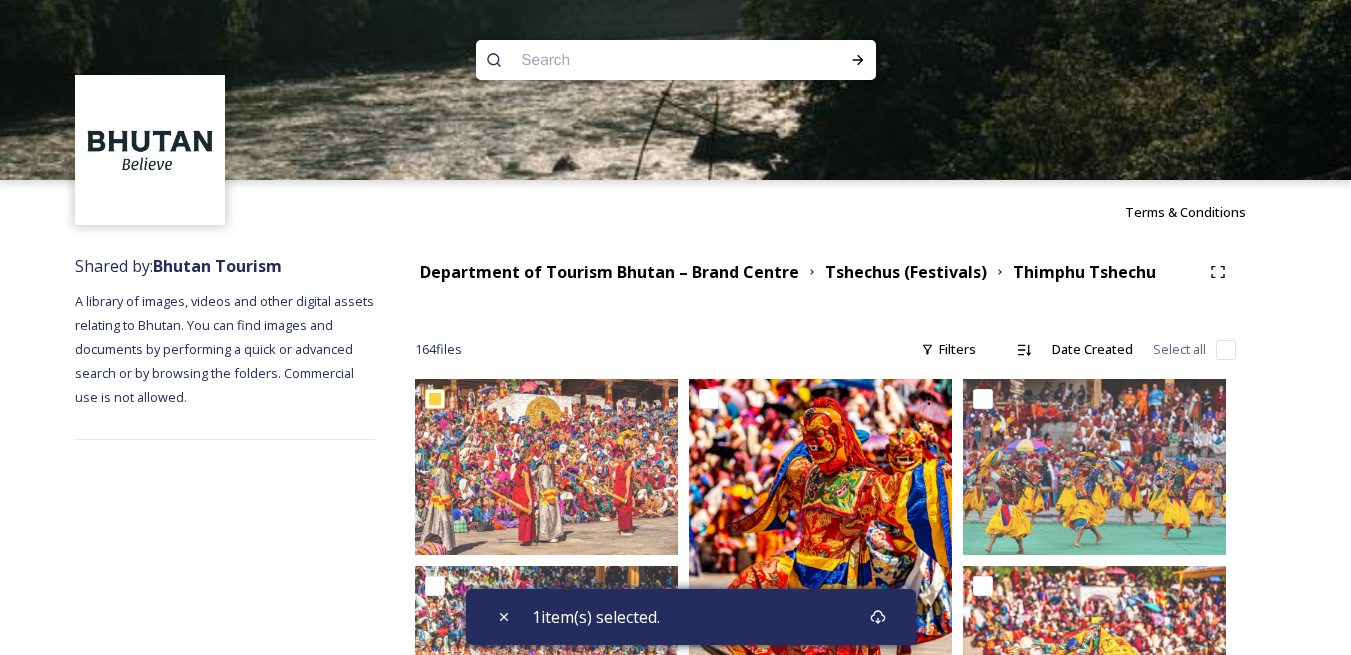 click at bounding box center [675, 270] 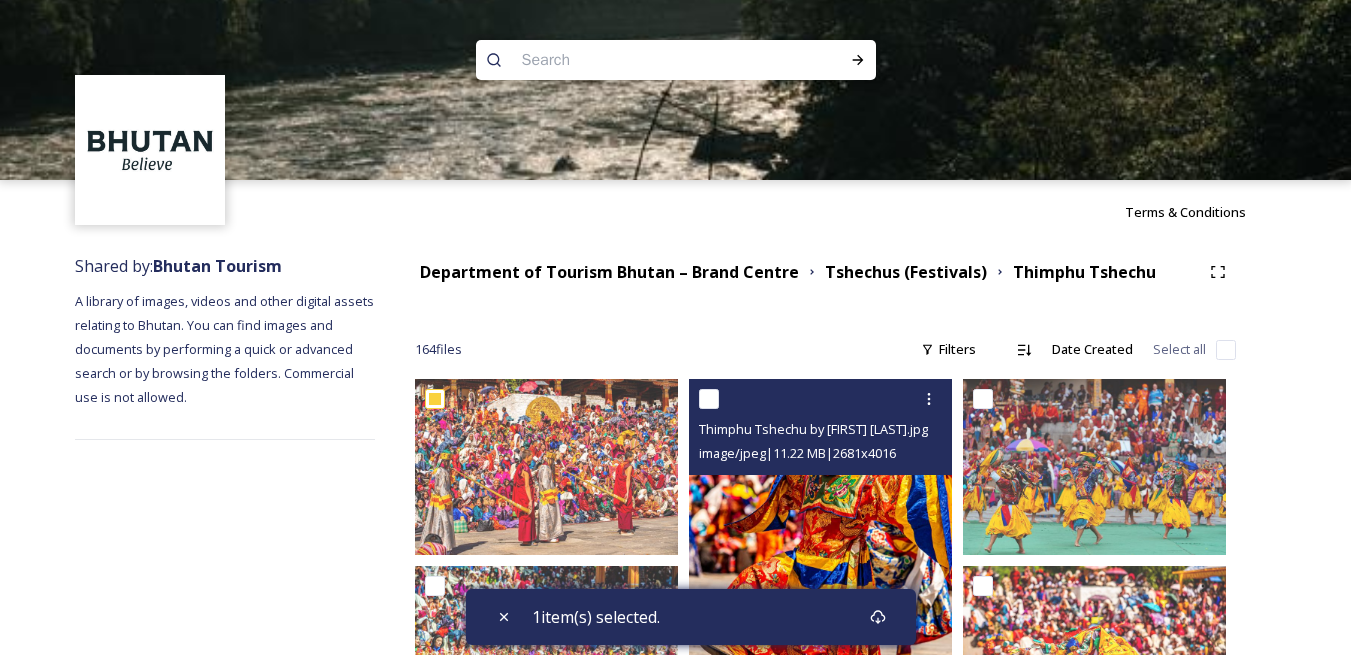 click at bounding box center [823, 399] 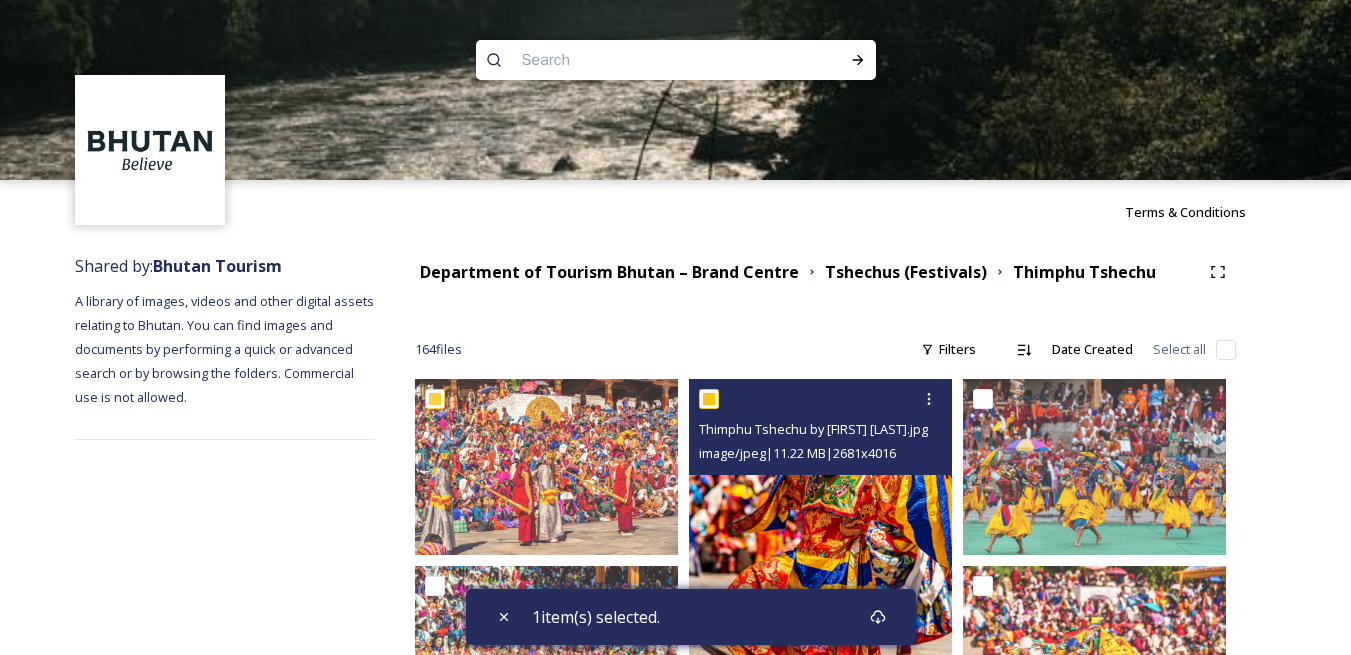 checkbox on "true" 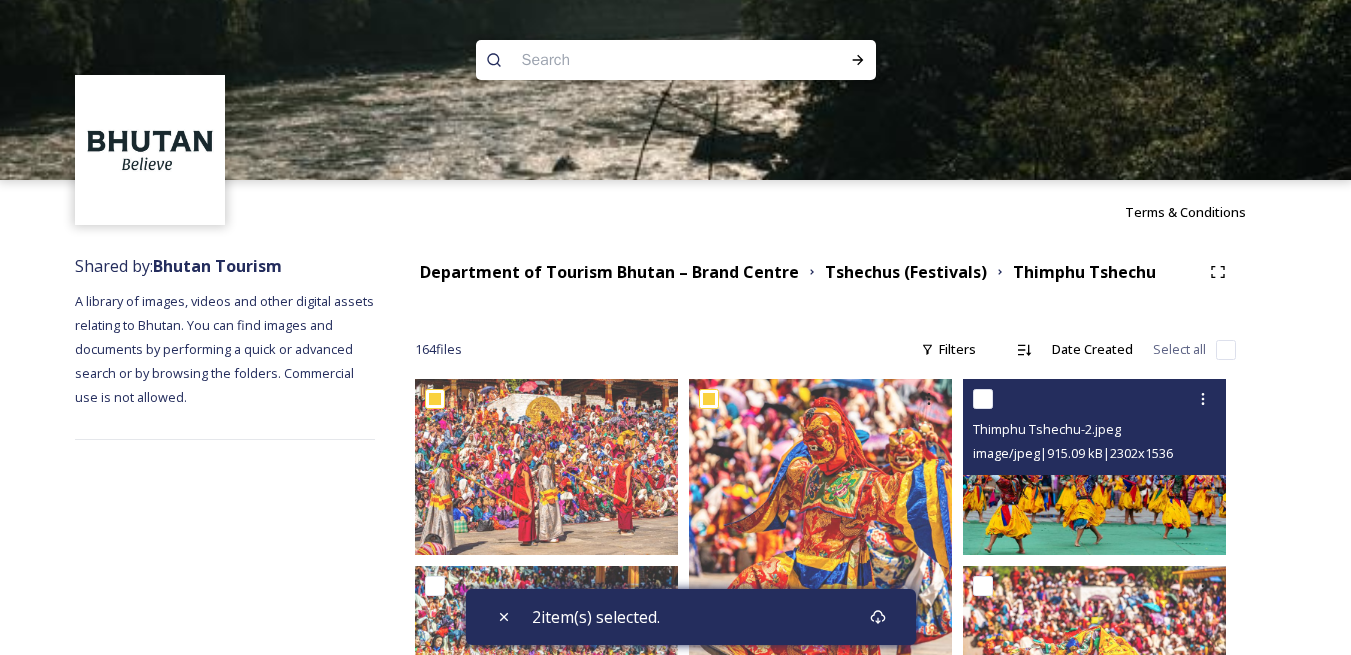click at bounding box center [983, 399] 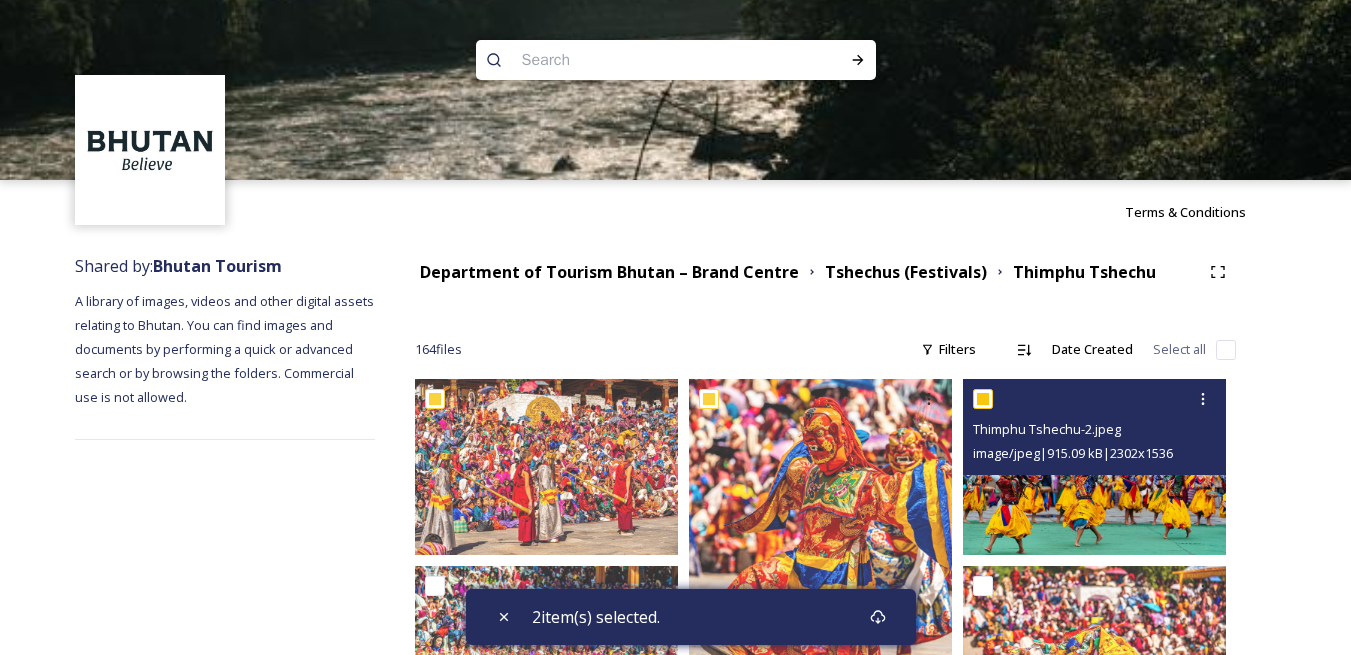 checkbox on "true" 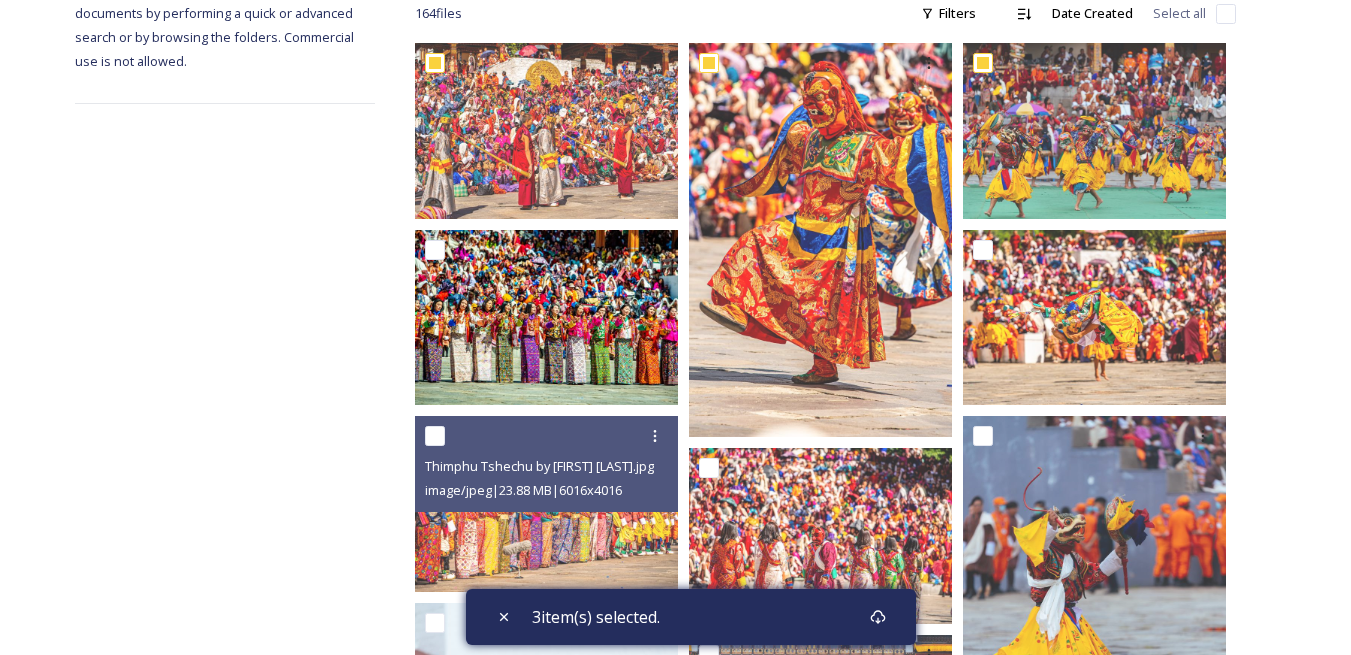 scroll, scrollTop: 300, scrollLeft: 0, axis: vertical 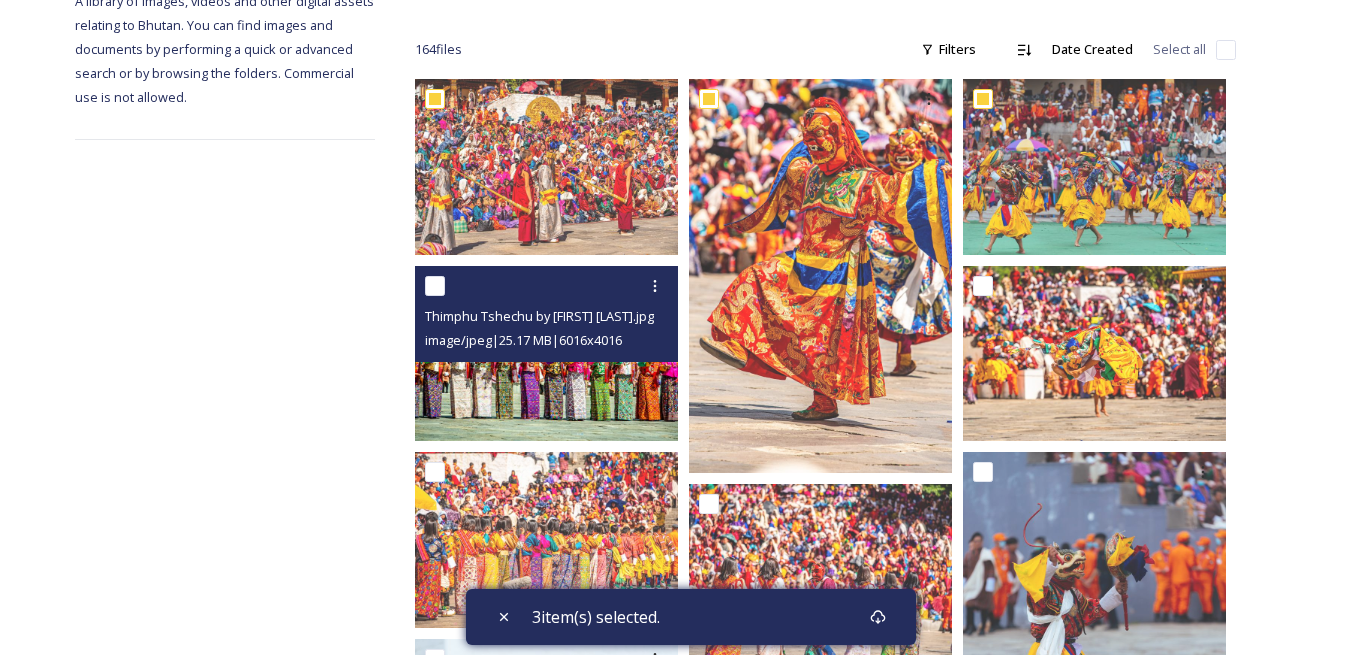 click at bounding box center (435, 286) 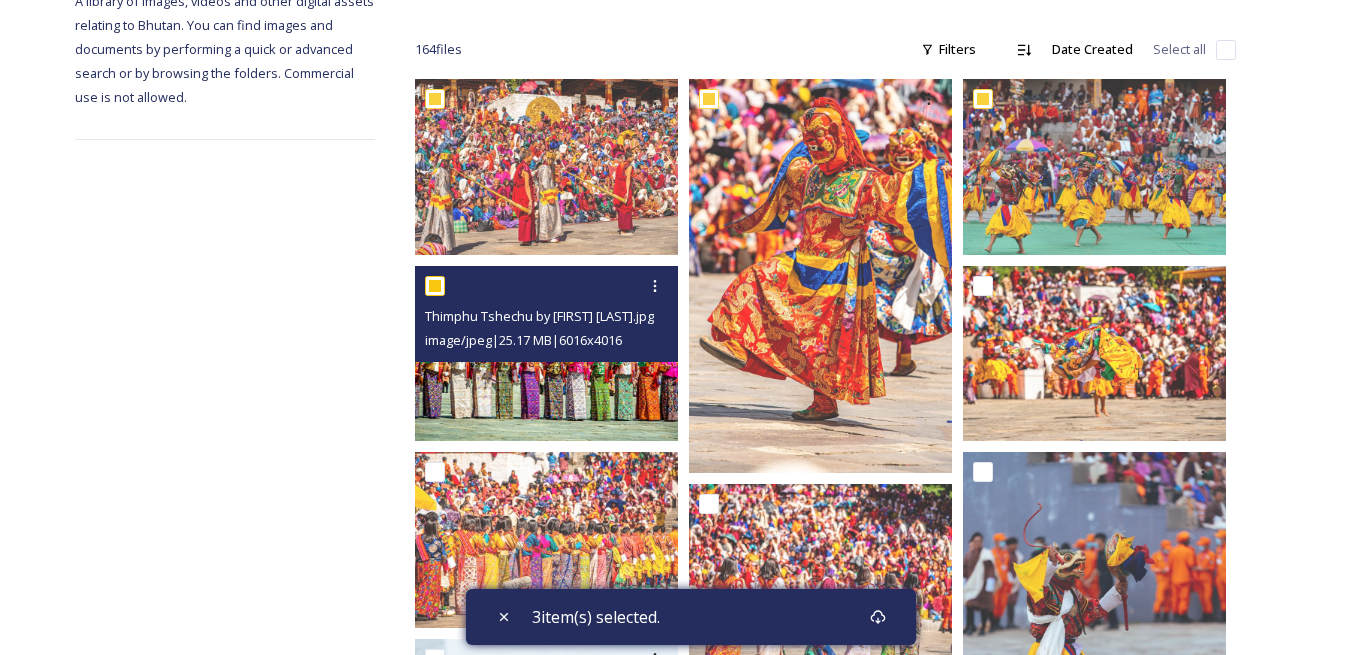checkbox on "true" 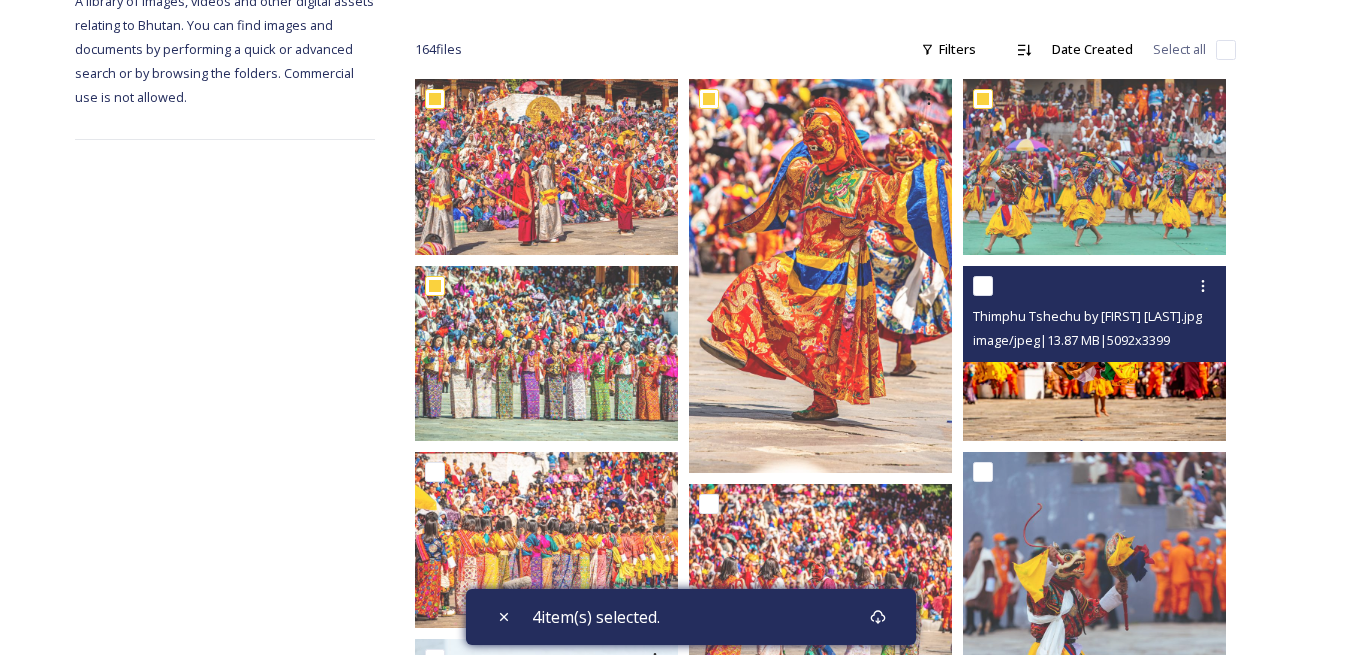 click at bounding box center [983, 286] 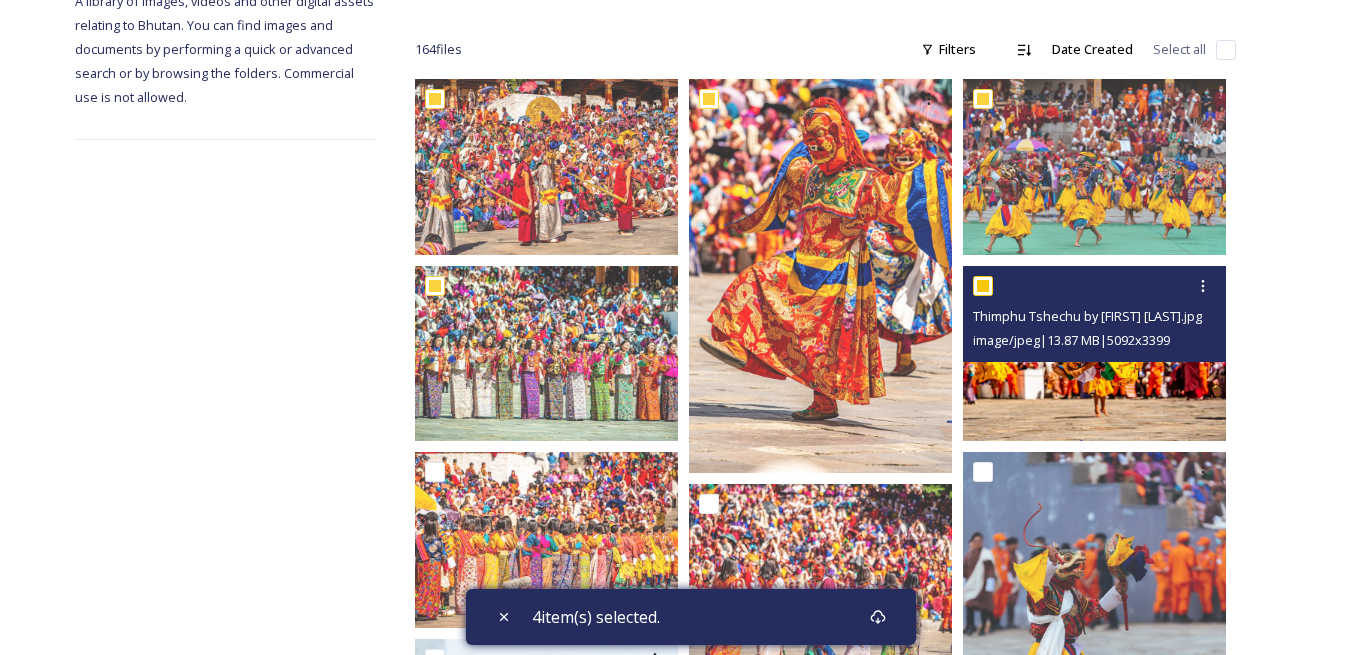 checkbox on "true" 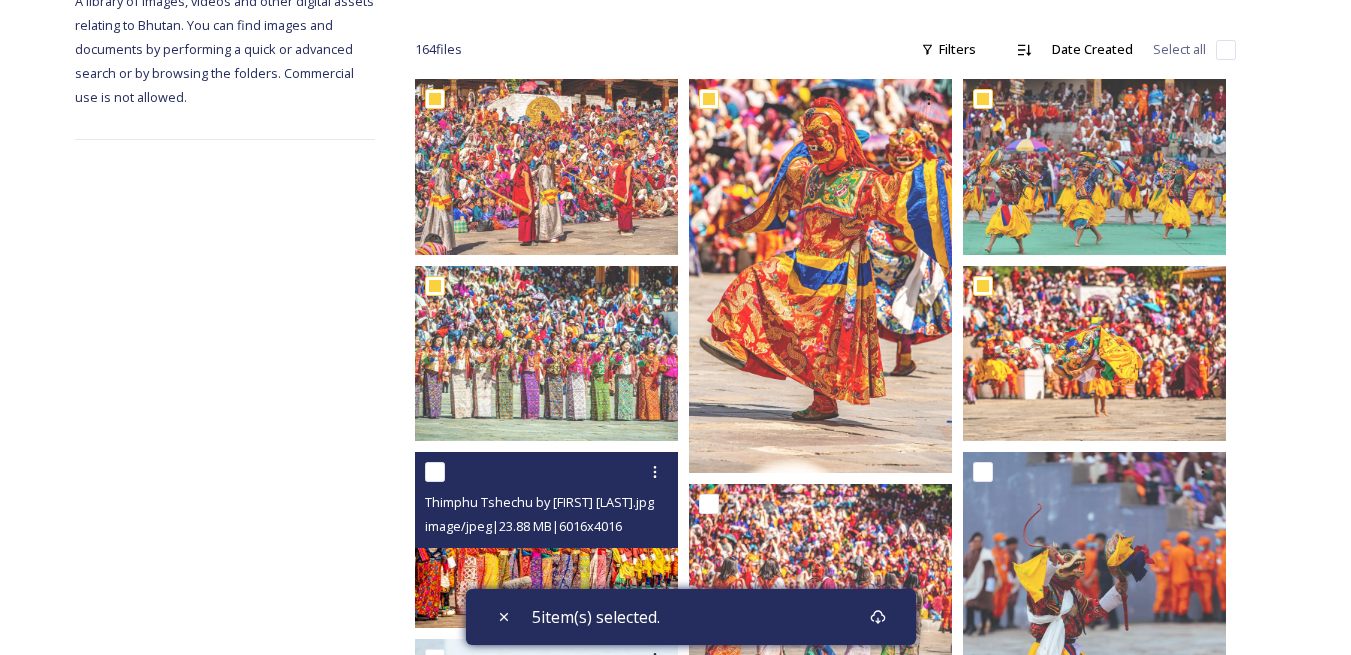 click at bounding box center (435, 472) 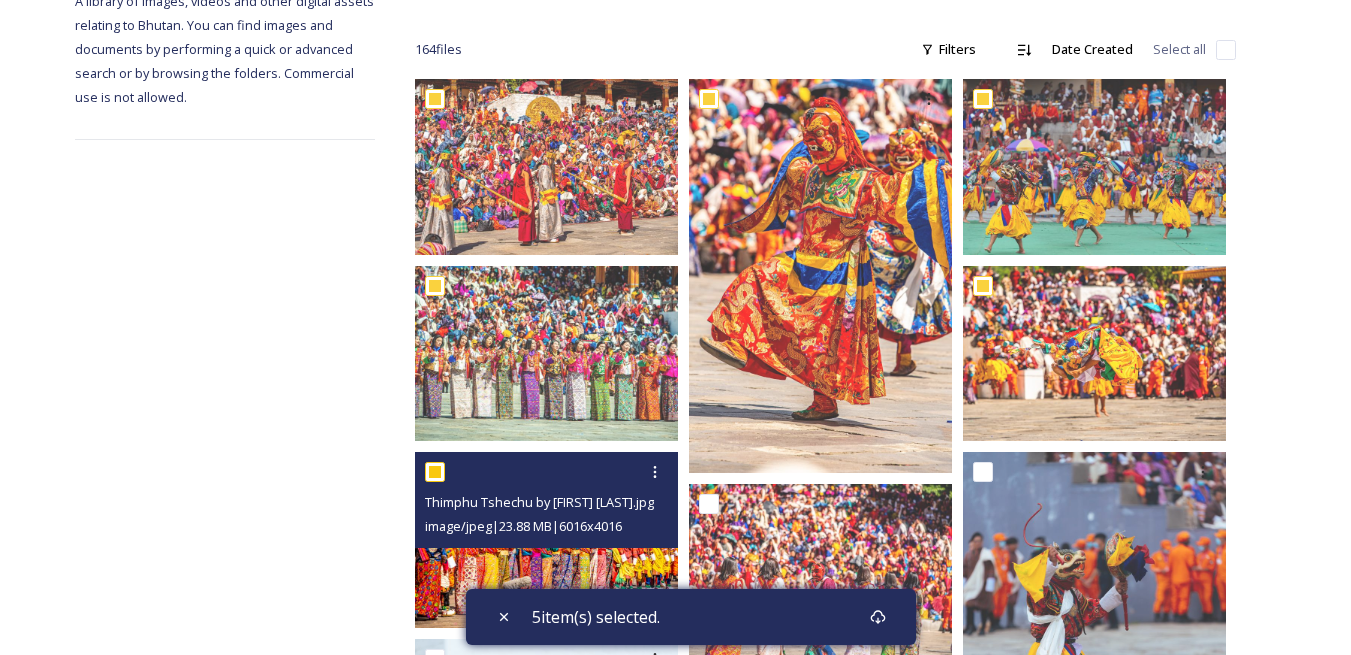 checkbox on "true" 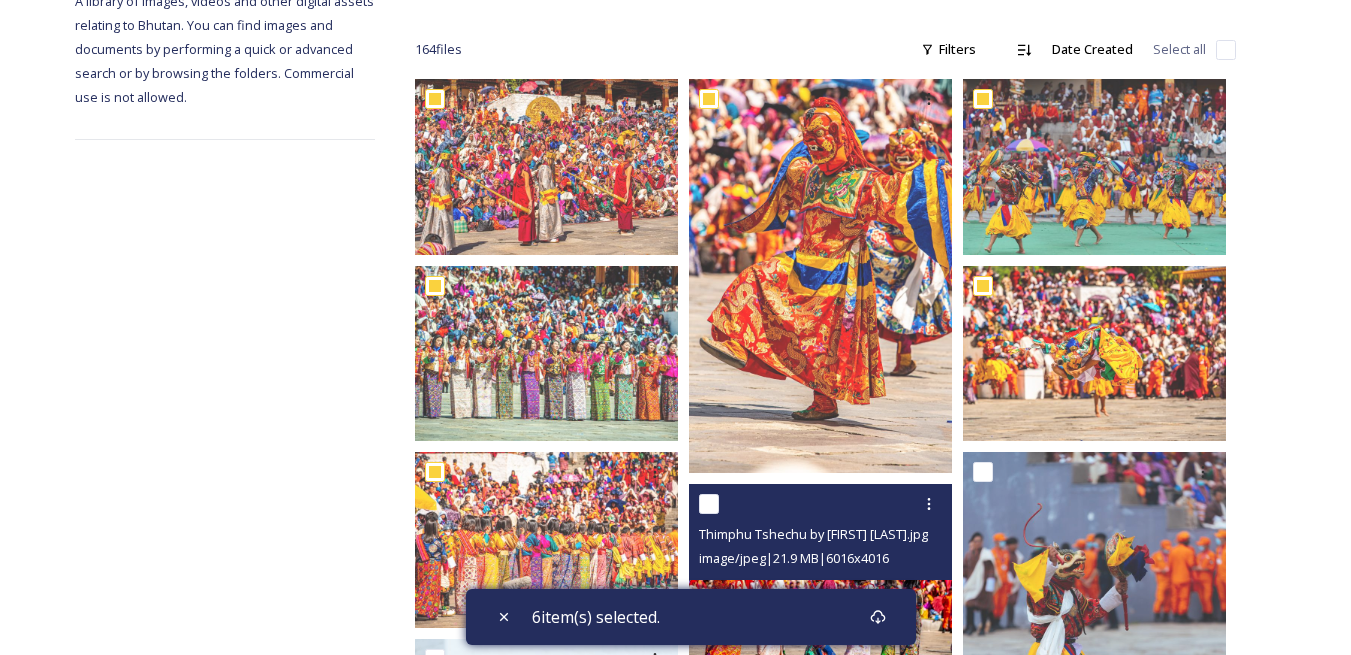 click at bounding box center [823, 504] 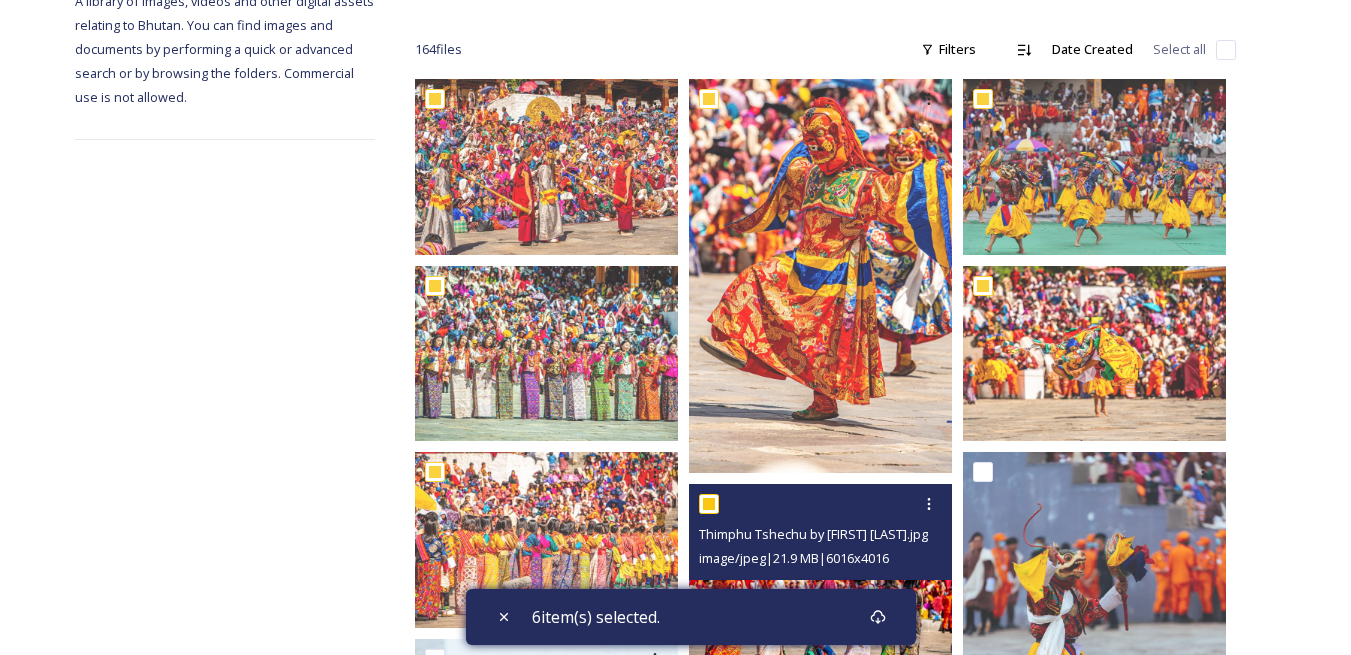 checkbox on "true" 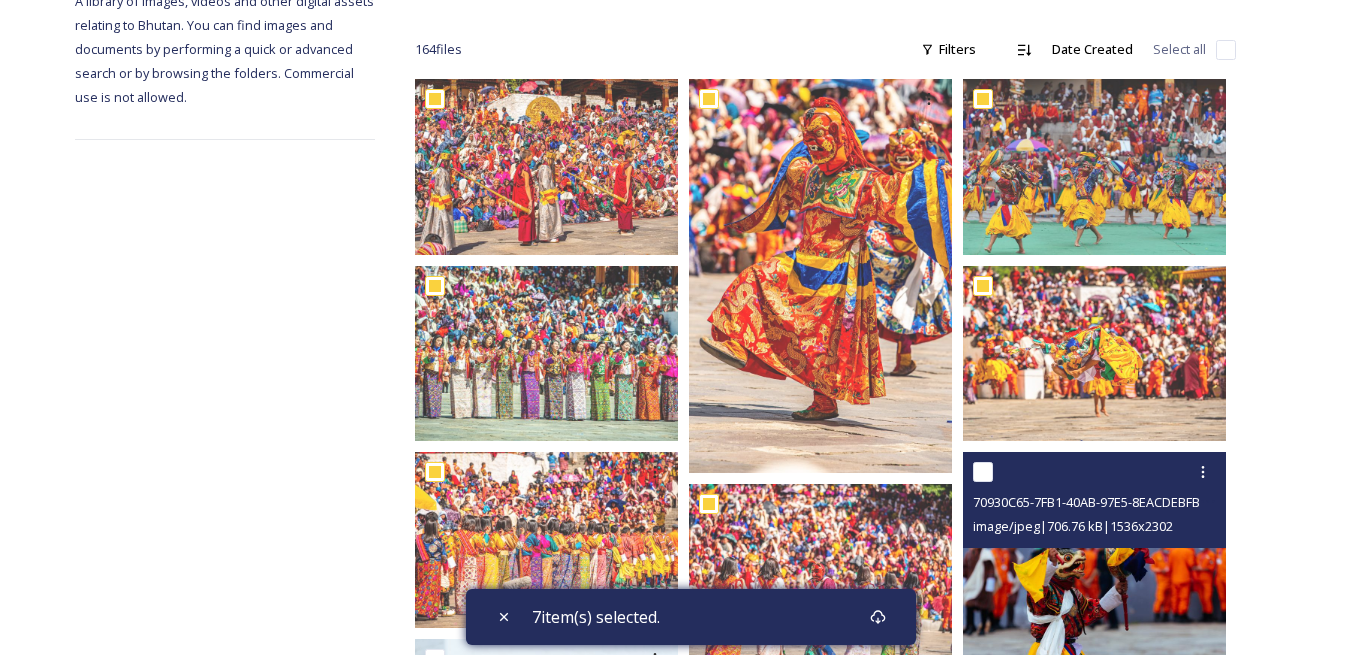 click at bounding box center [983, 472] 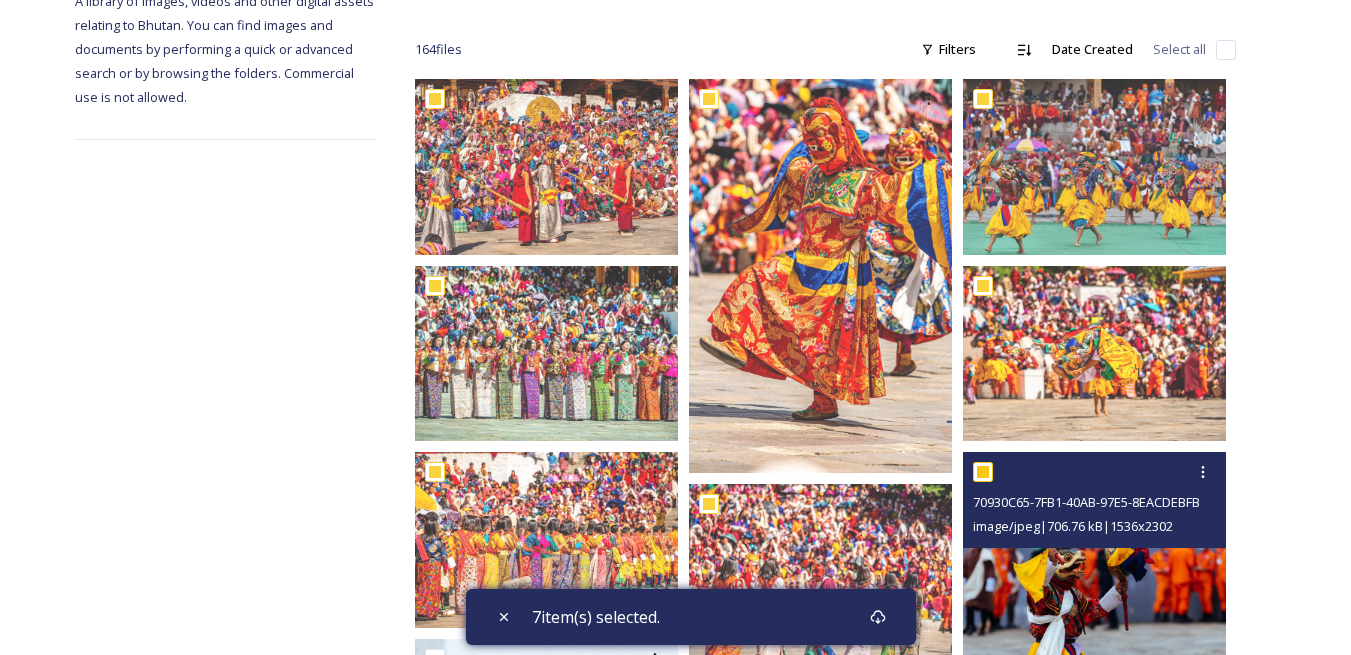 checkbox on "true" 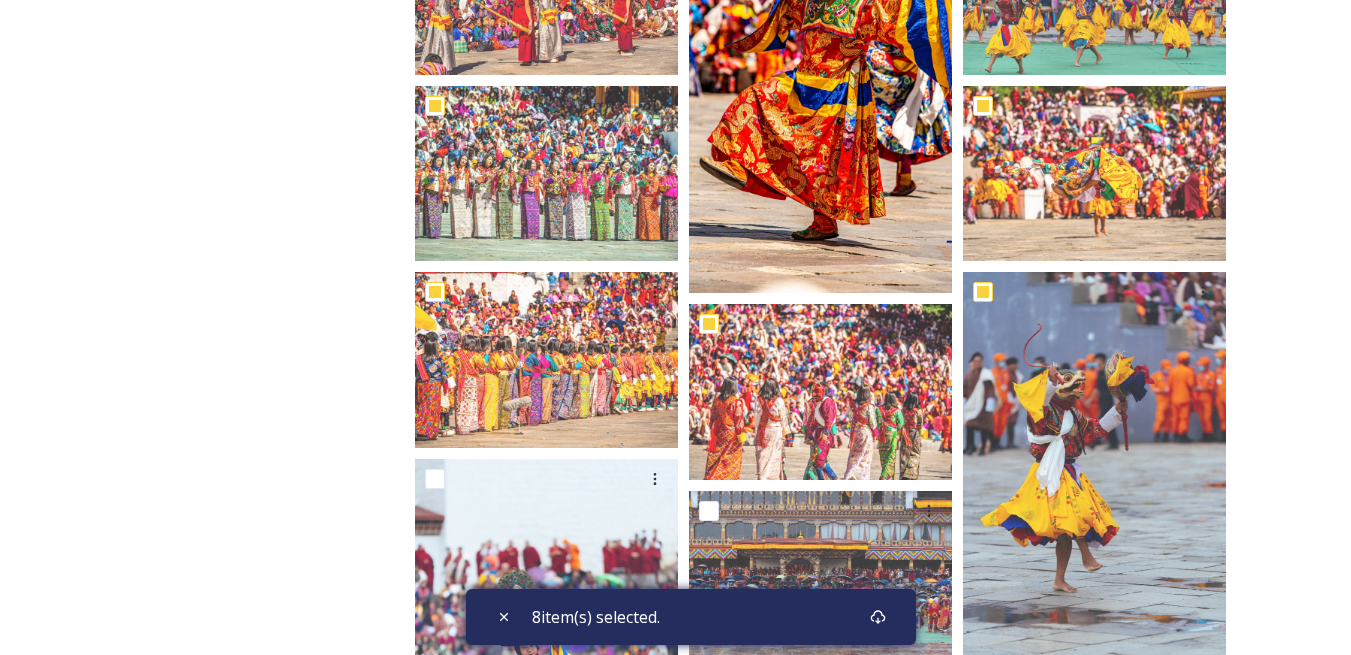 scroll, scrollTop: 700, scrollLeft: 0, axis: vertical 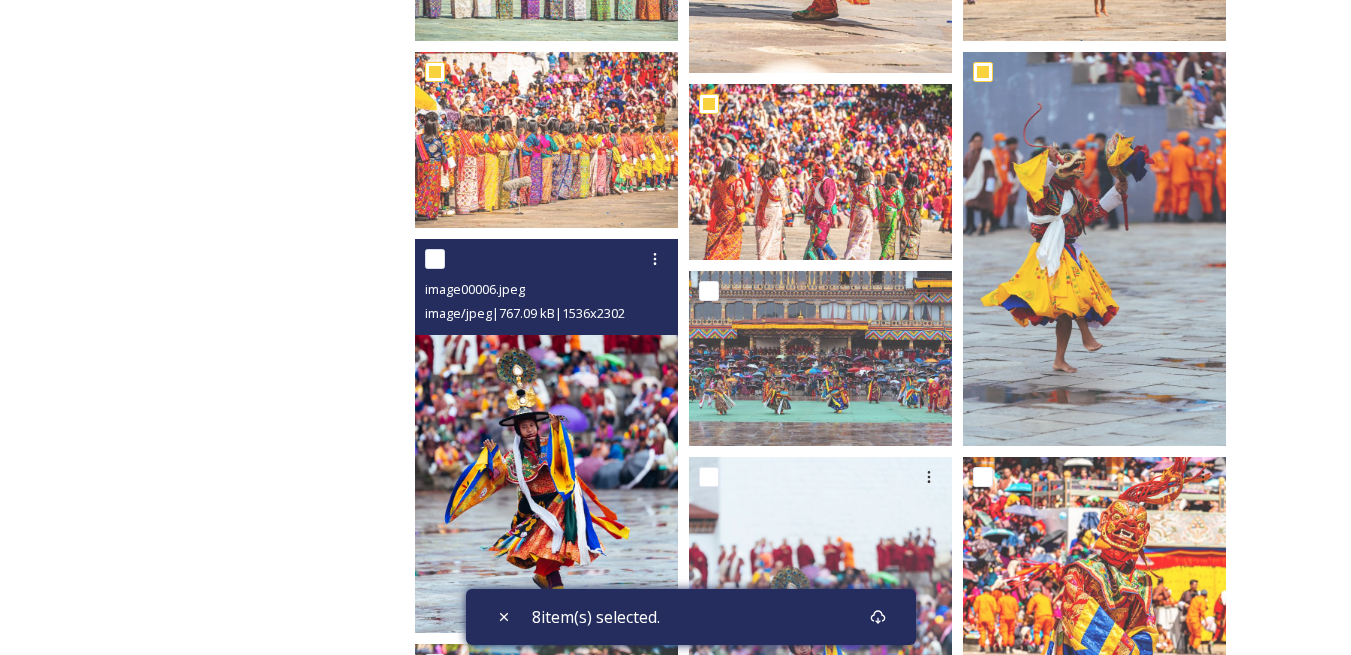click at bounding box center (435, 259) 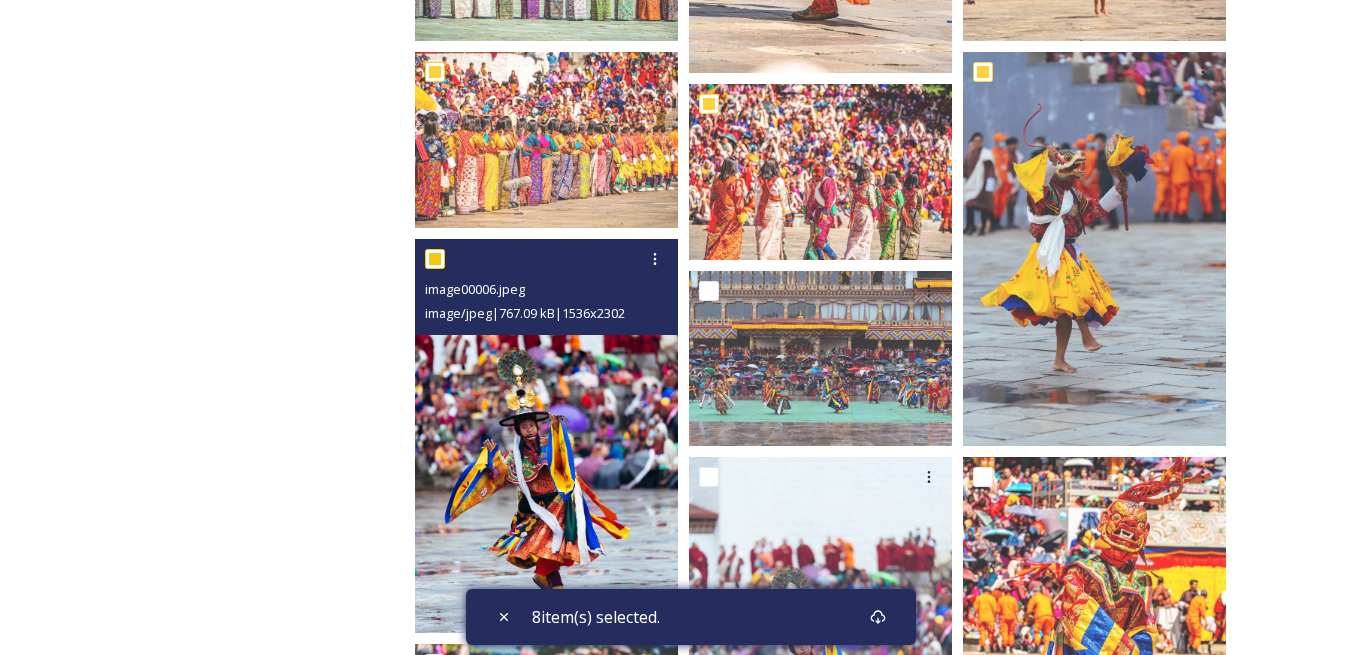 checkbox on "true" 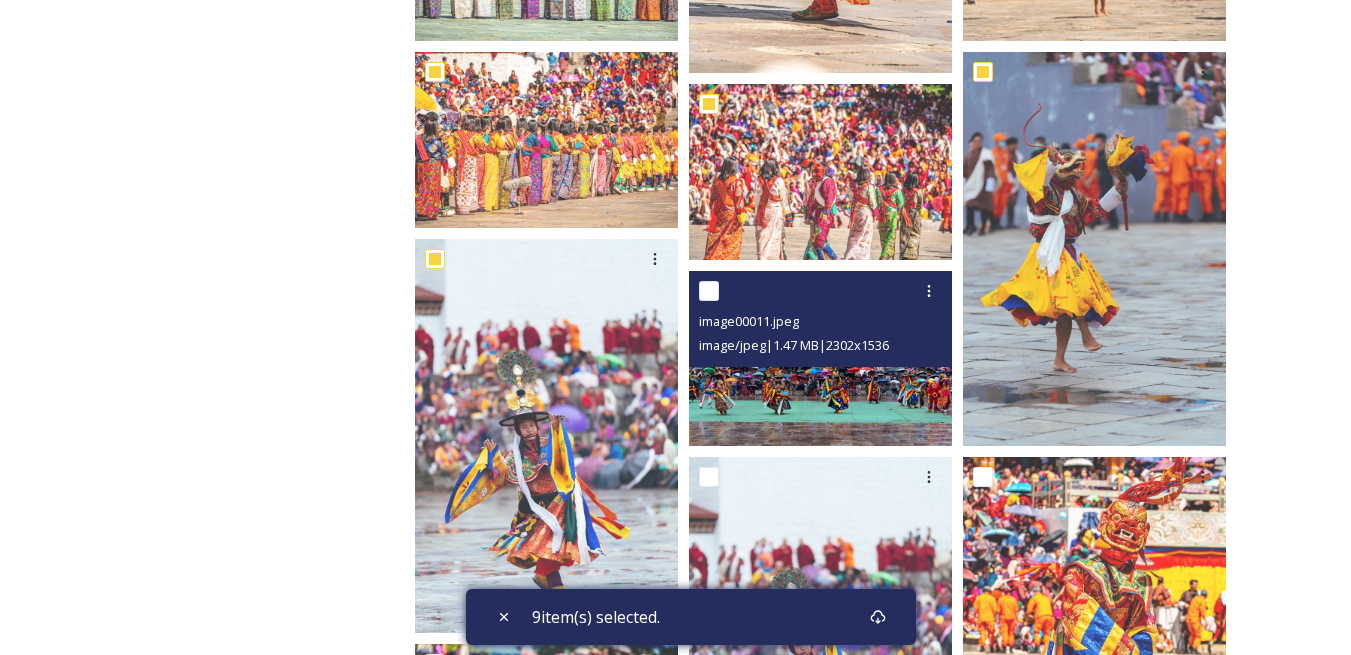 click at bounding box center (709, 291) 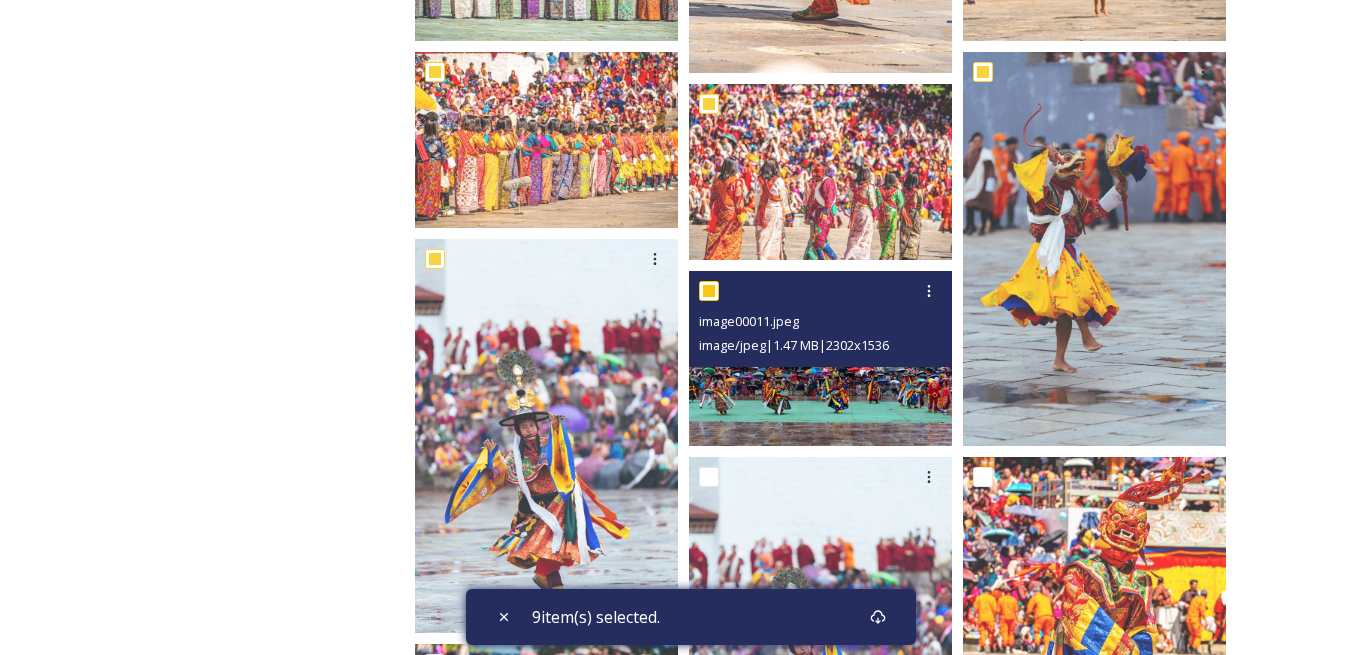 checkbox on "true" 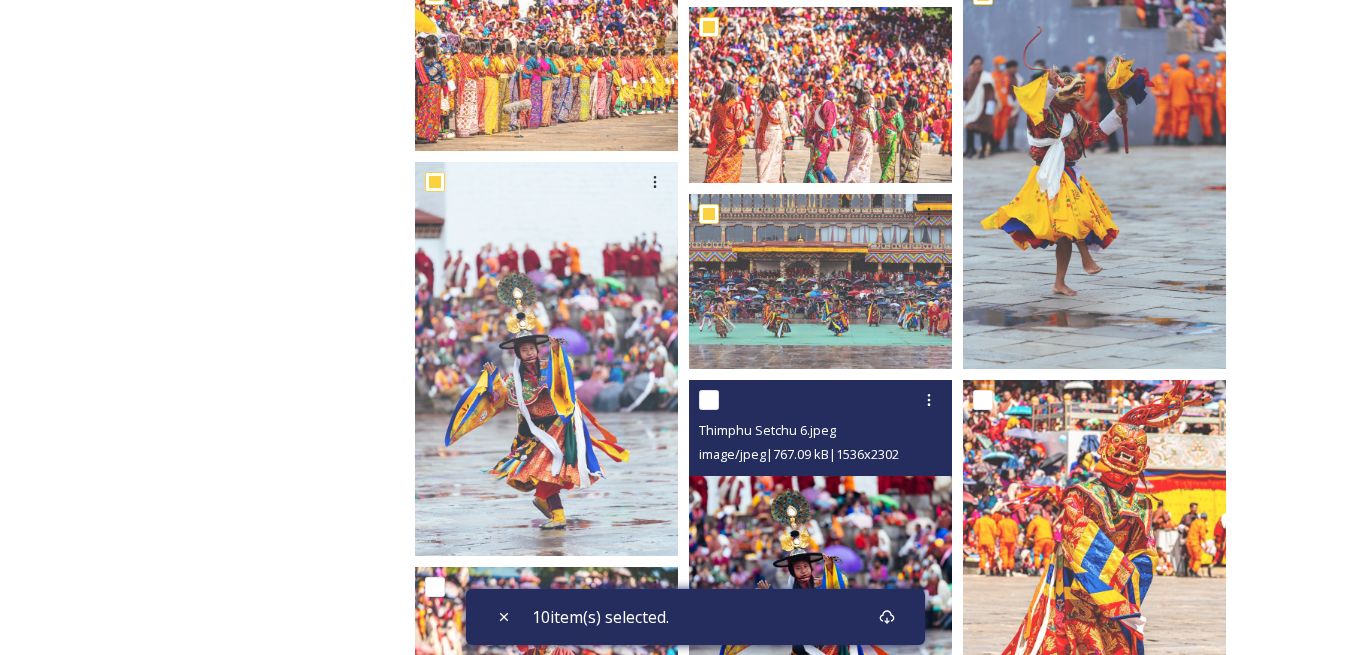 scroll, scrollTop: 800, scrollLeft: 0, axis: vertical 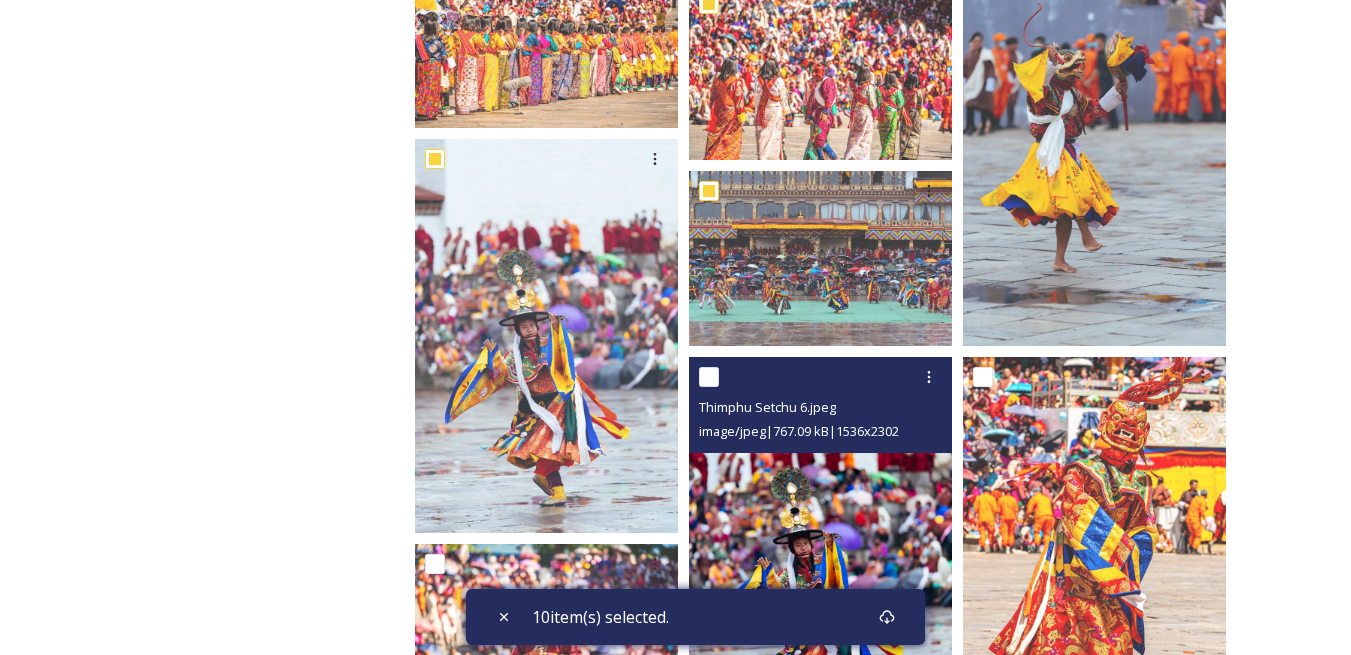 click at bounding box center [709, 377] 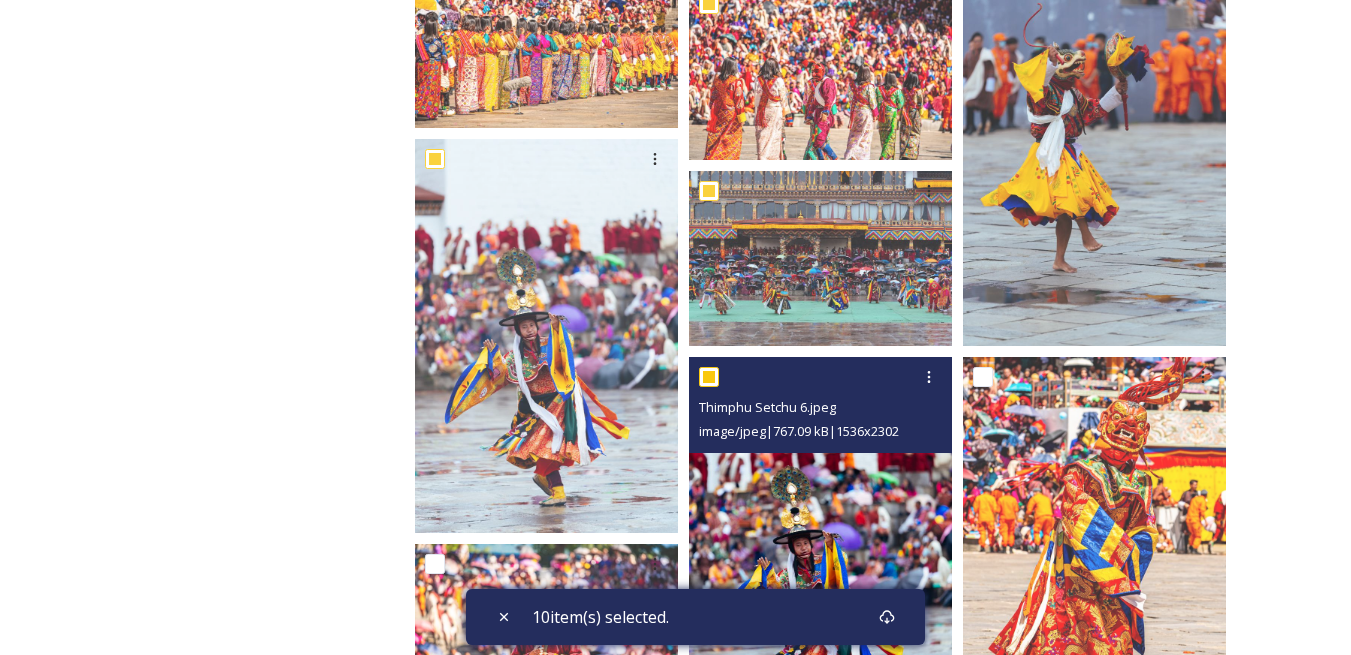 checkbox on "true" 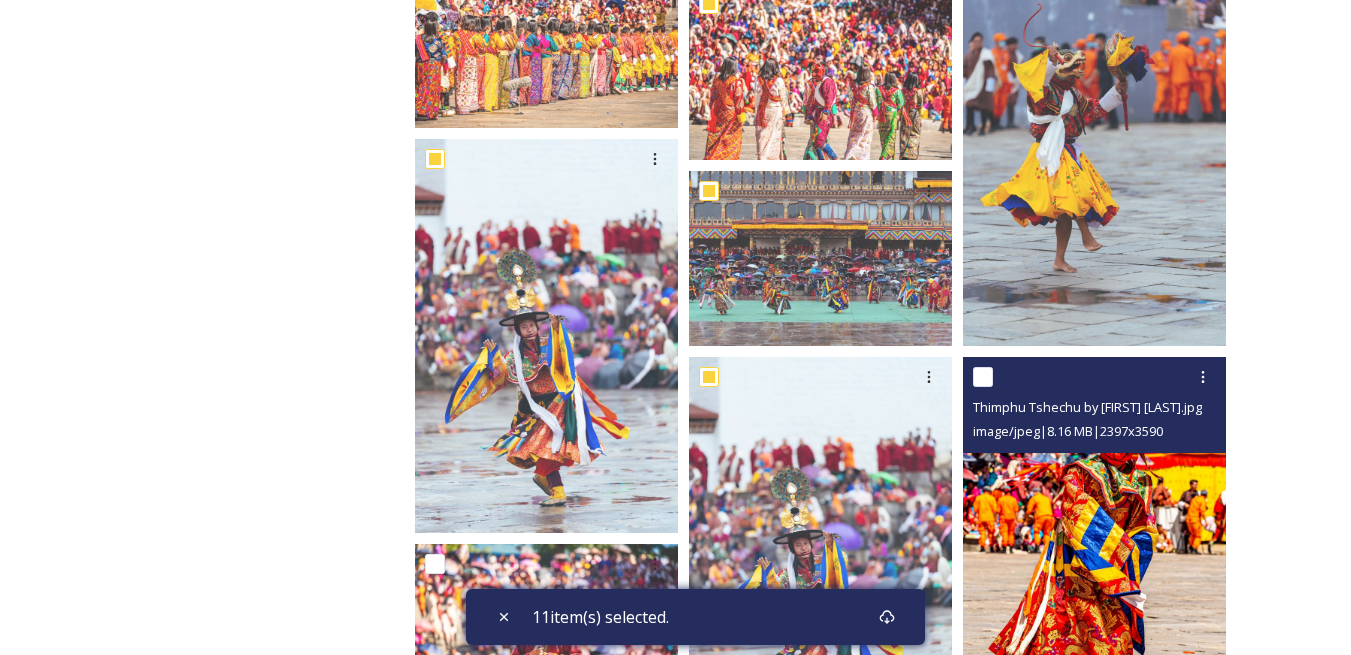 click at bounding box center (983, 377) 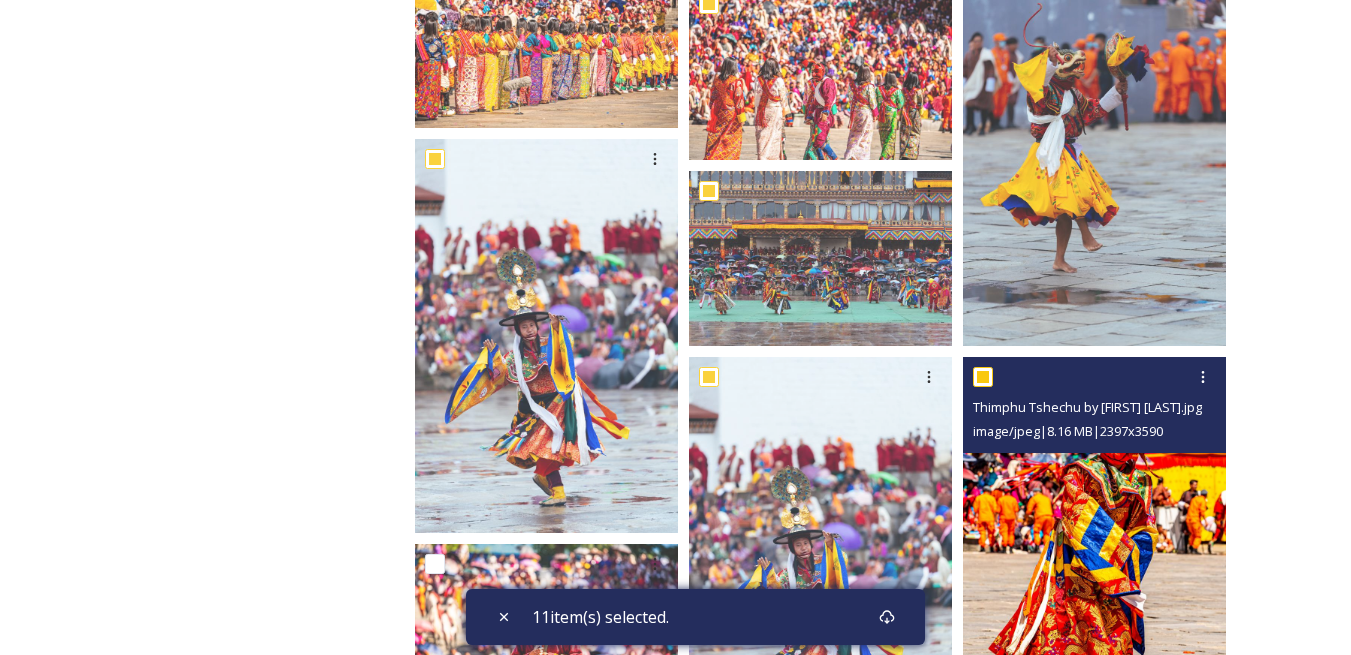 checkbox on "true" 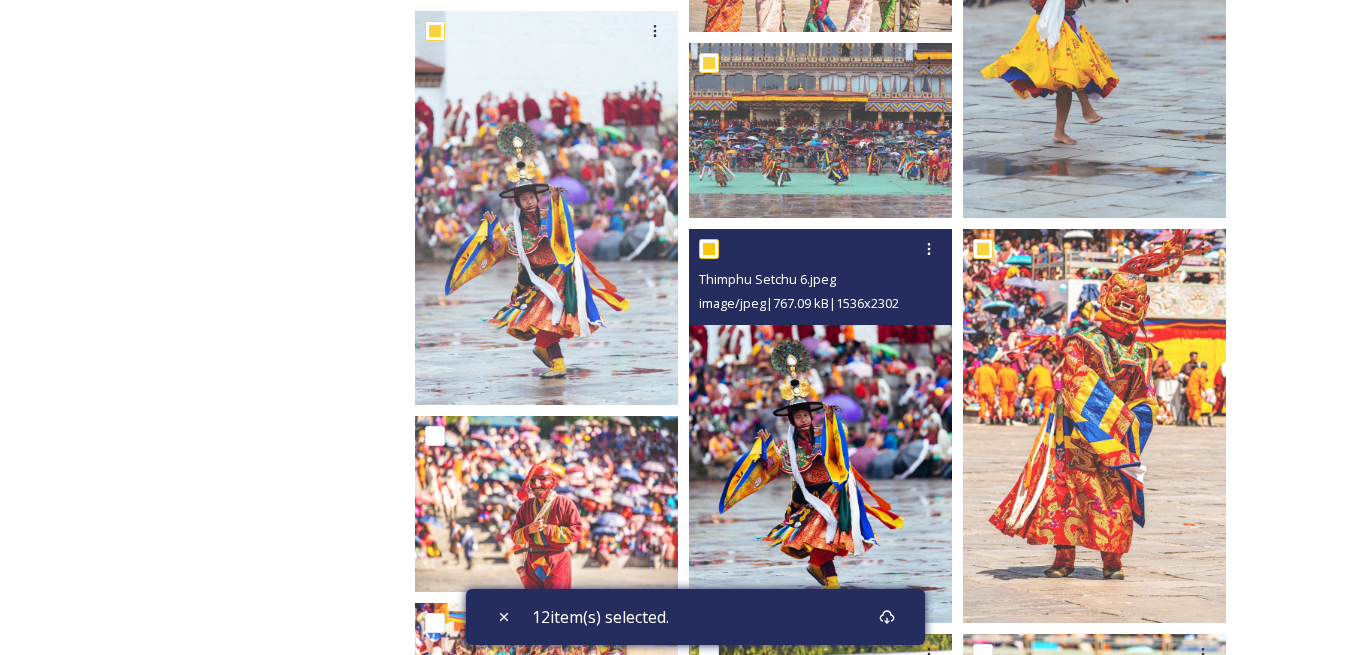 scroll, scrollTop: 1000, scrollLeft: 0, axis: vertical 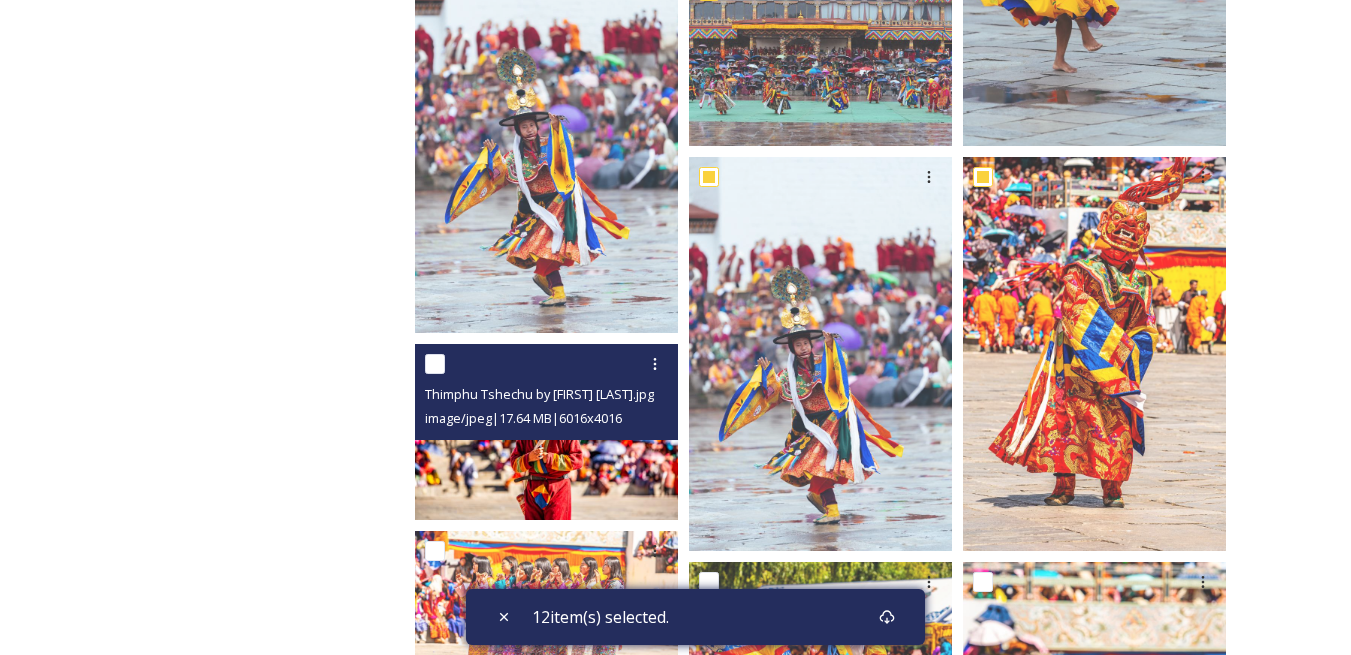 click at bounding box center (435, 364) 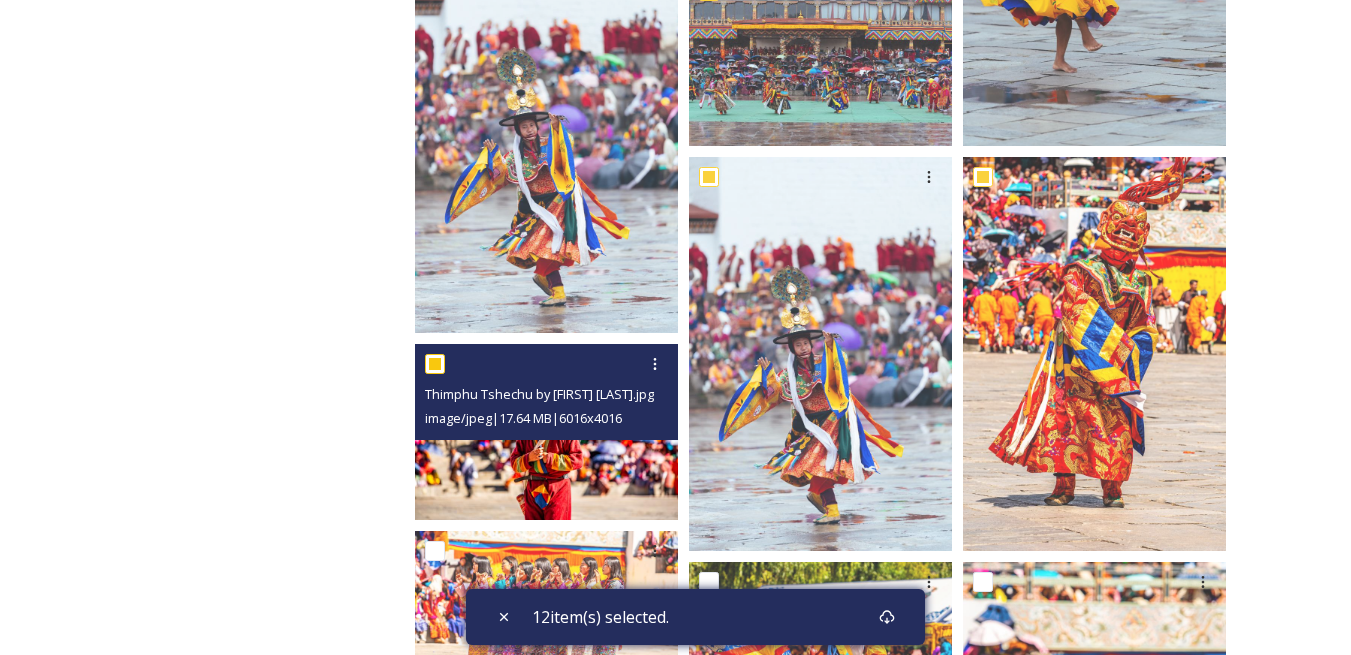 checkbox on "true" 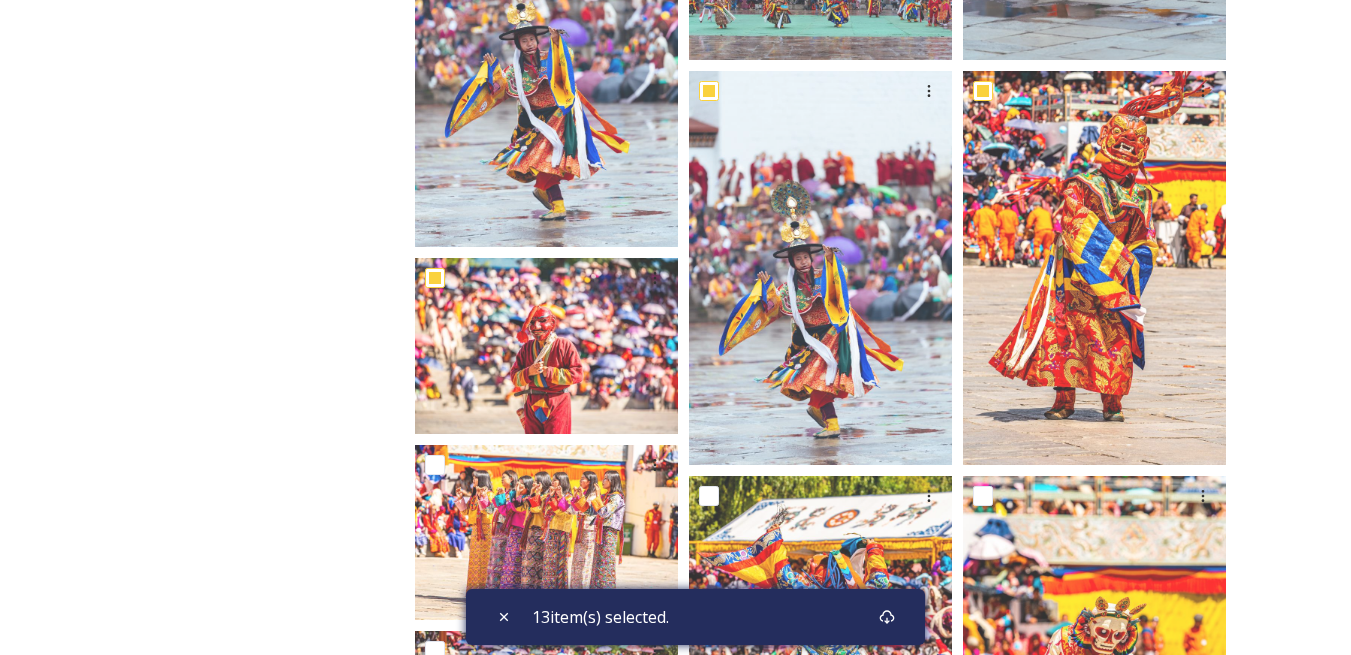 scroll, scrollTop: 1200, scrollLeft: 0, axis: vertical 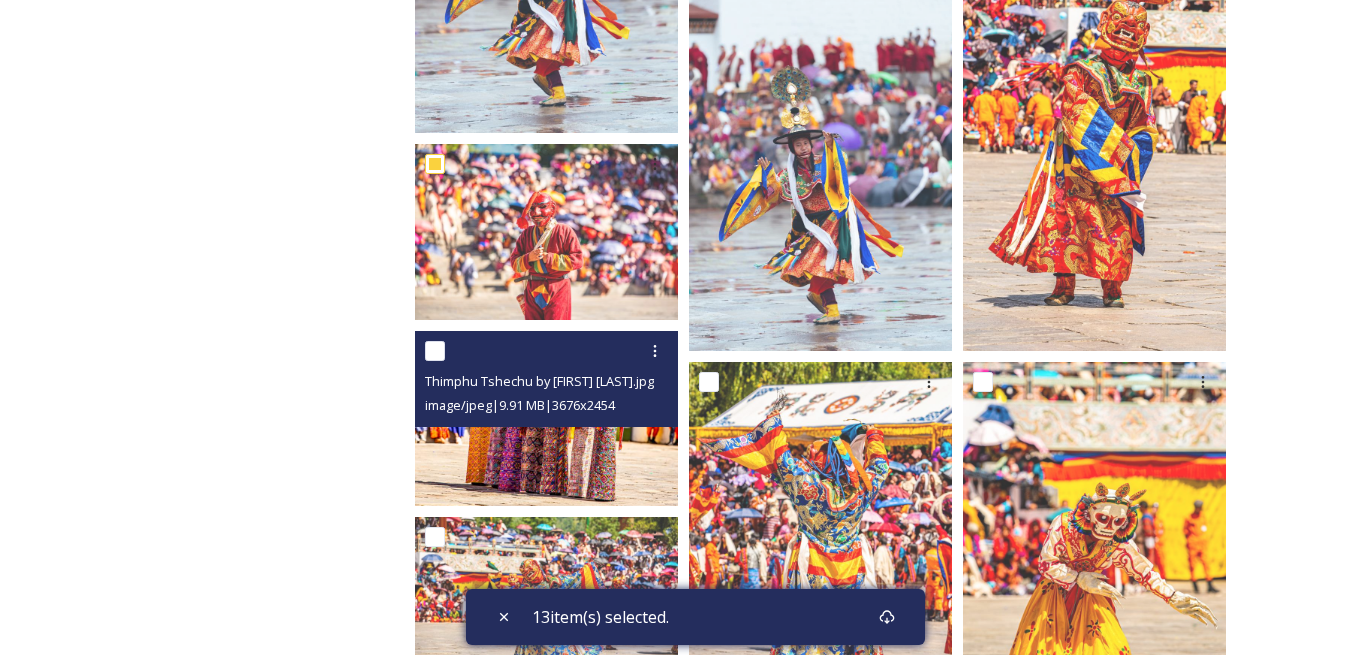 click at bounding box center [435, 351] 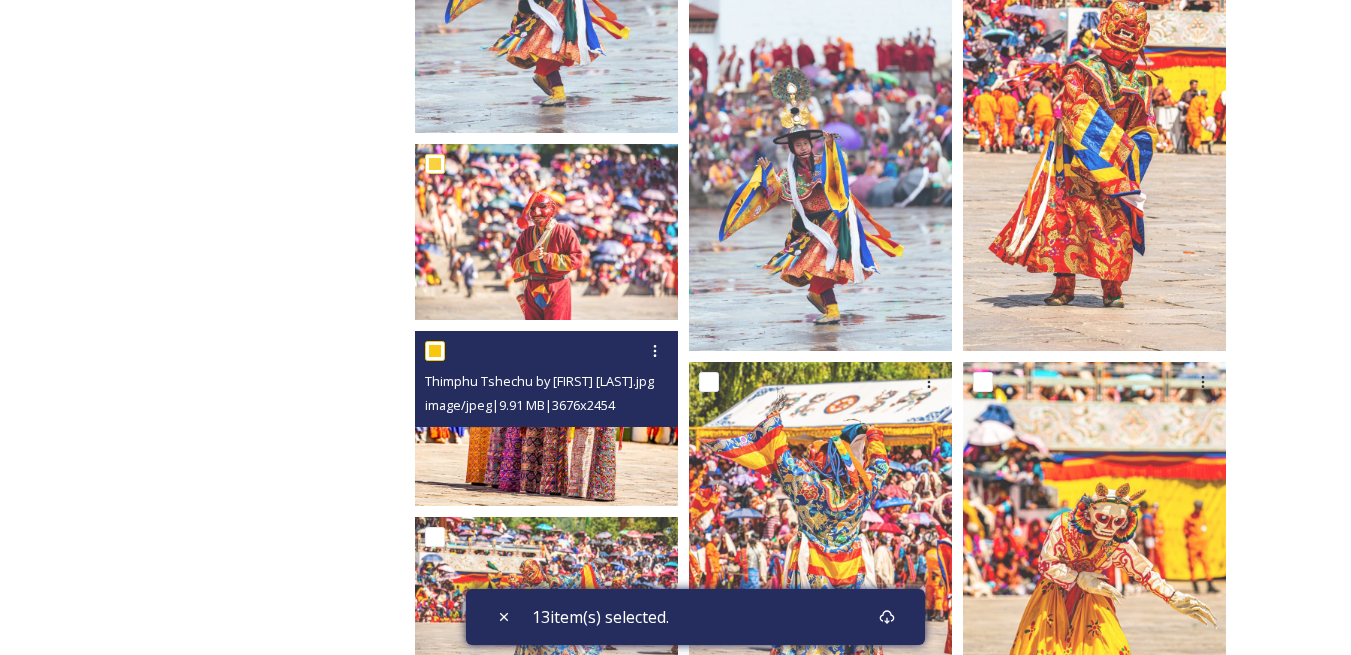 checkbox on "true" 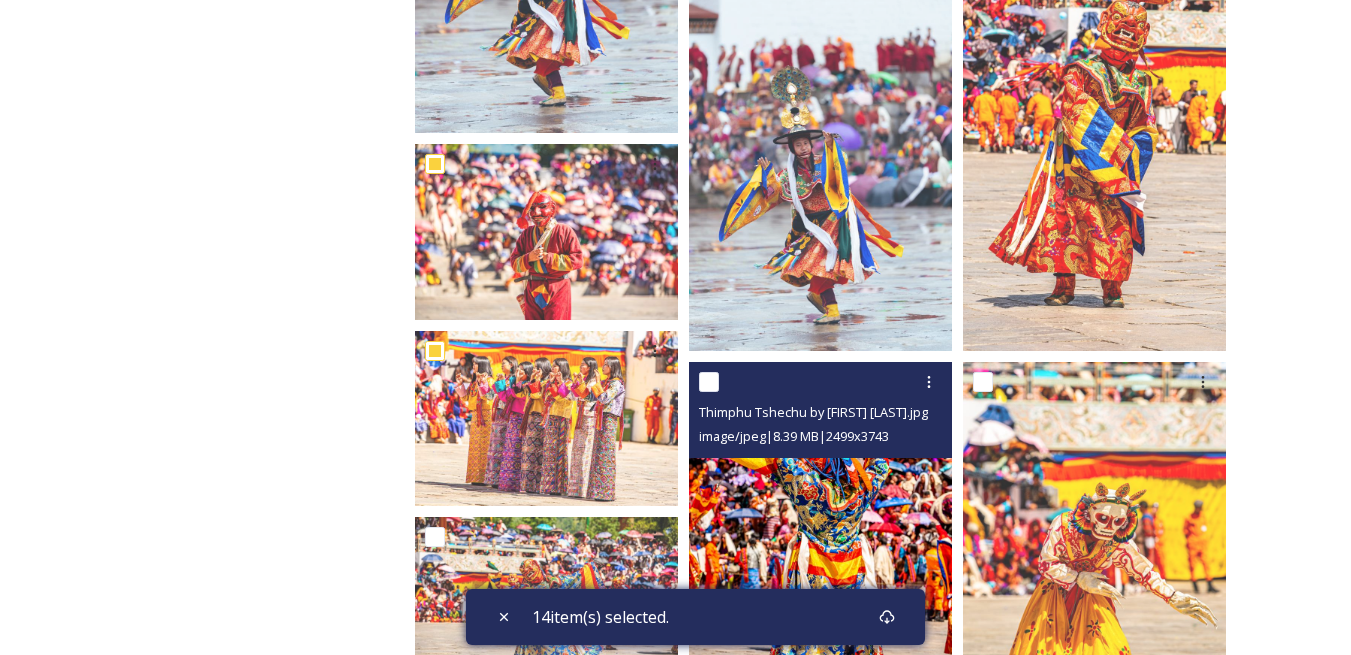 click at bounding box center (709, 382) 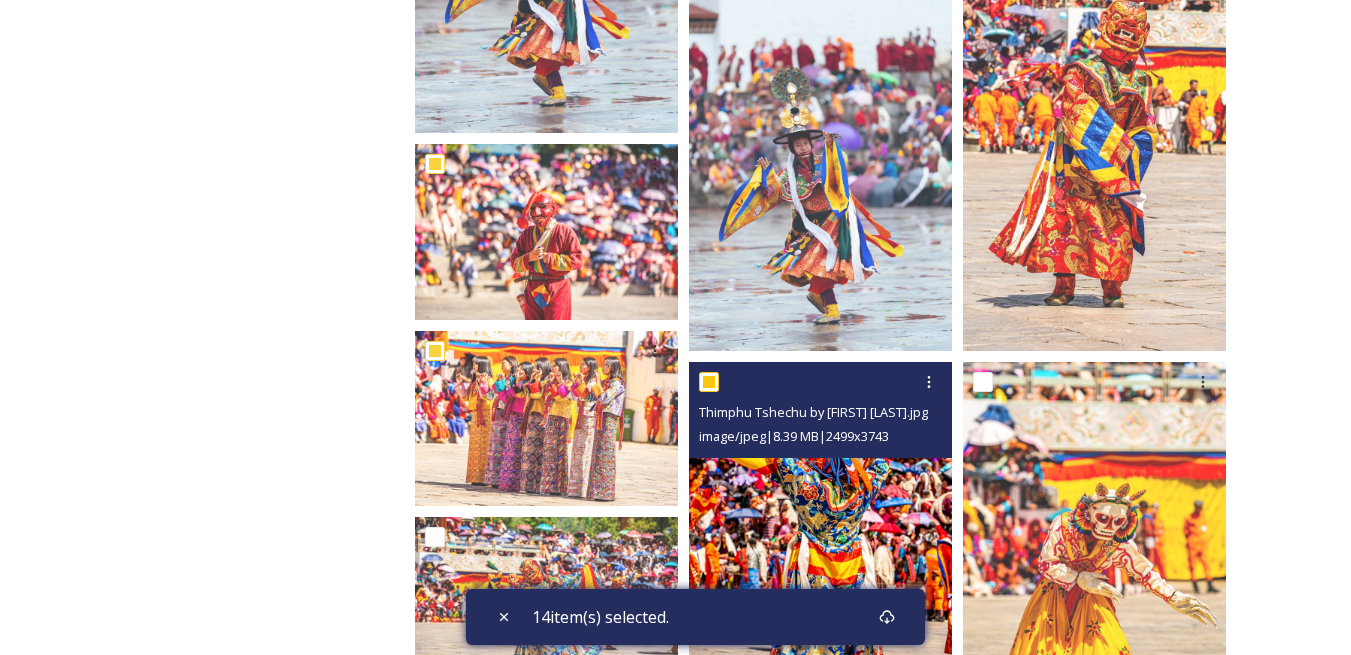 checkbox on "true" 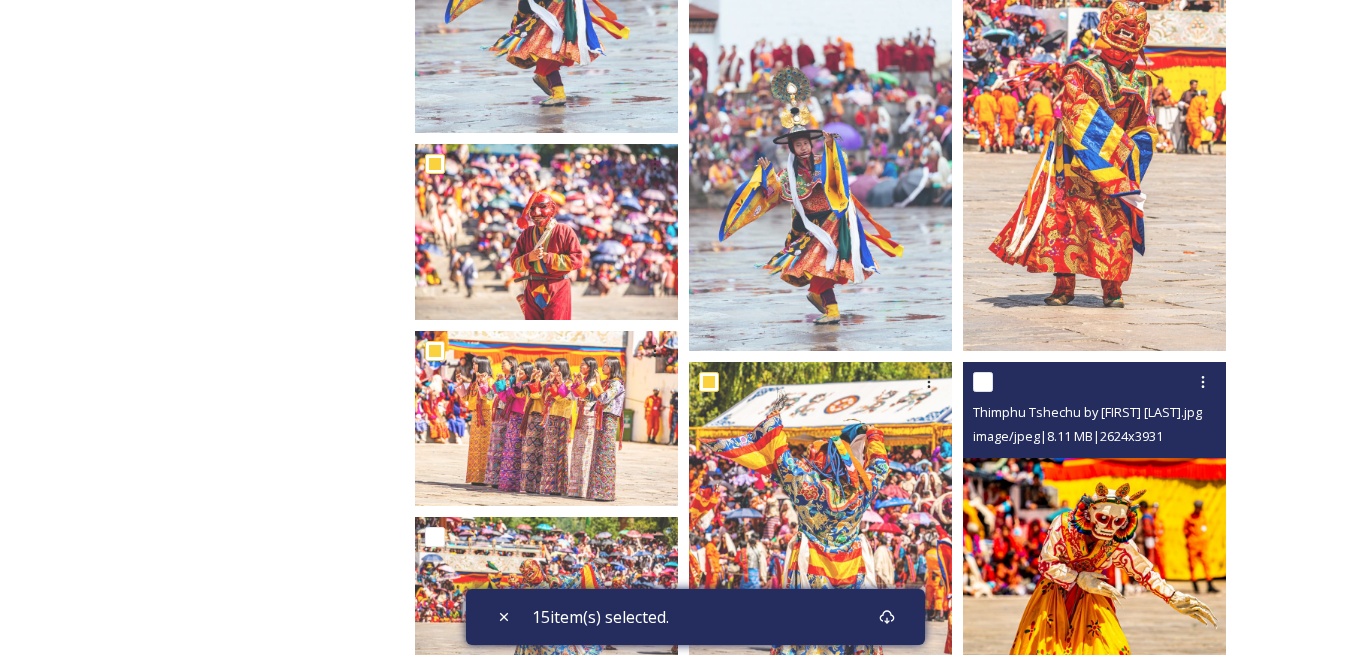 click at bounding box center (983, 382) 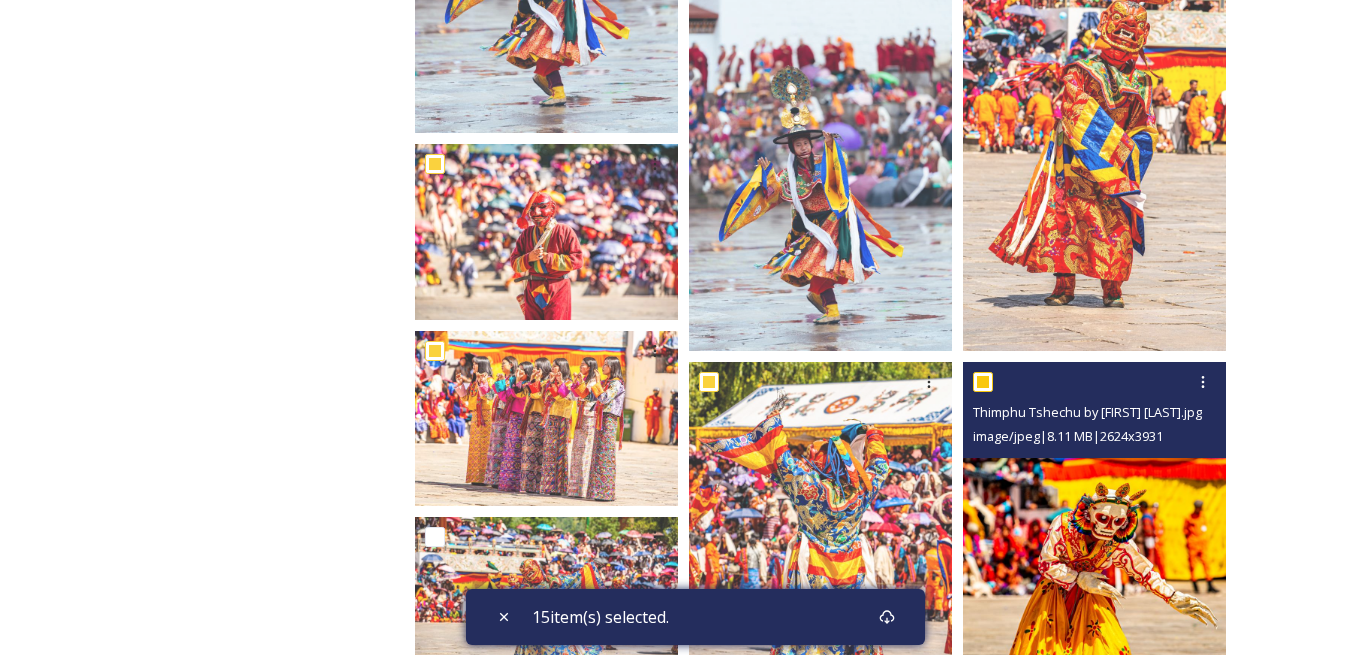 checkbox on "true" 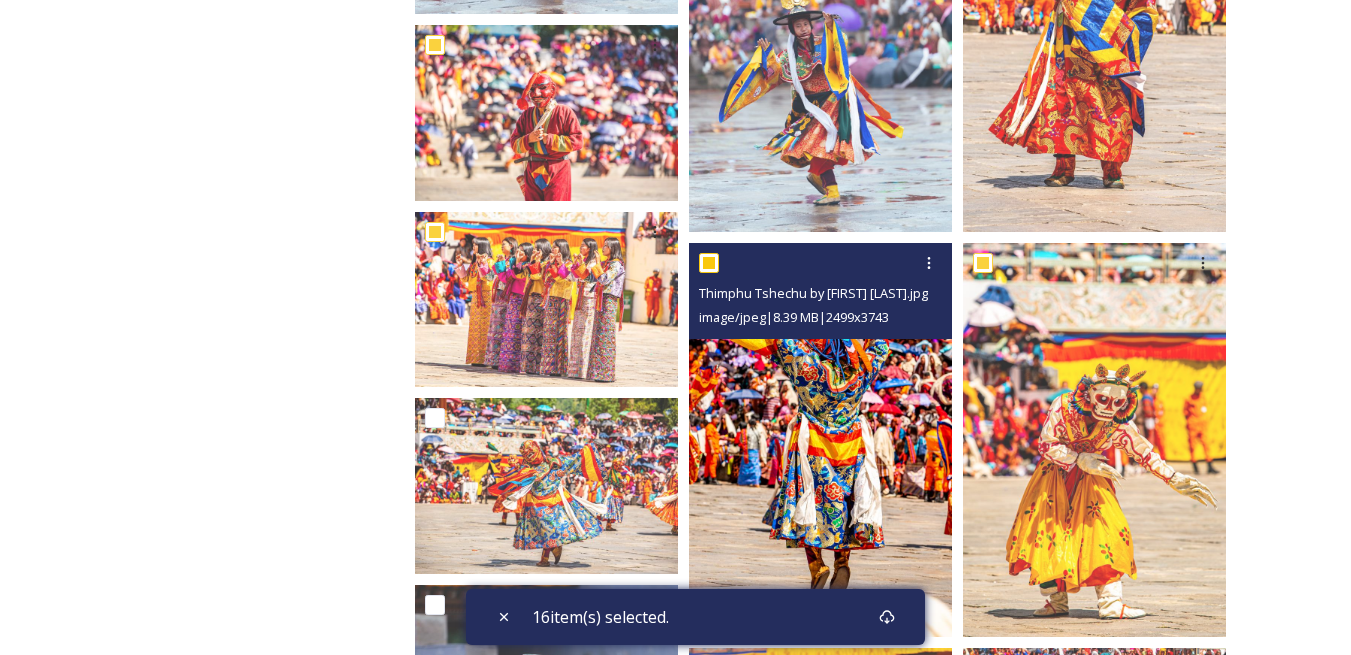 scroll, scrollTop: 1500, scrollLeft: 0, axis: vertical 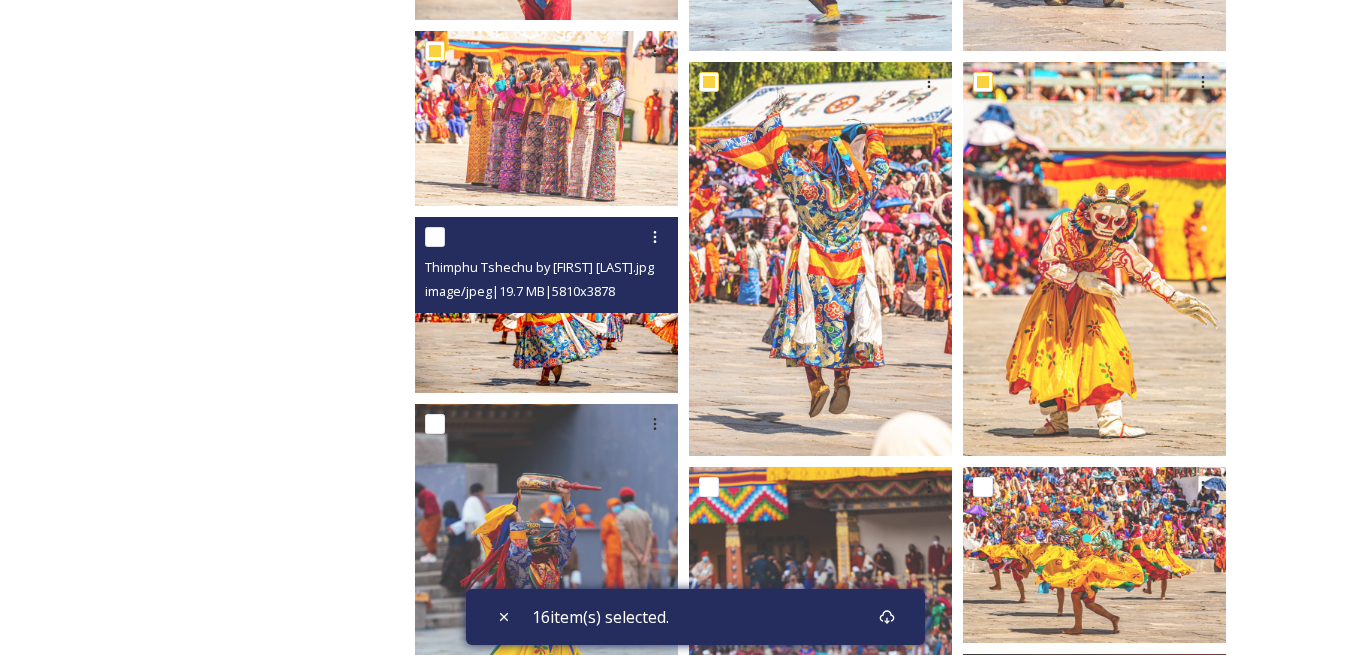 click at bounding box center (435, 237) 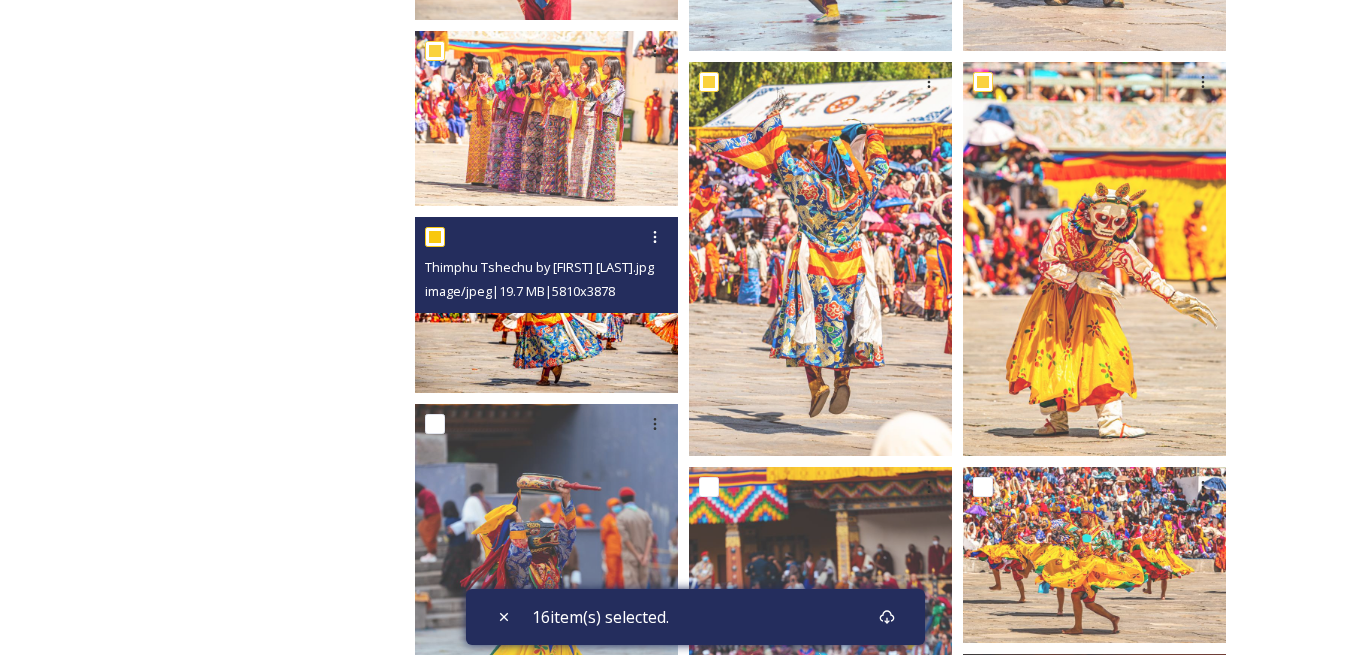 checkbox on "true" 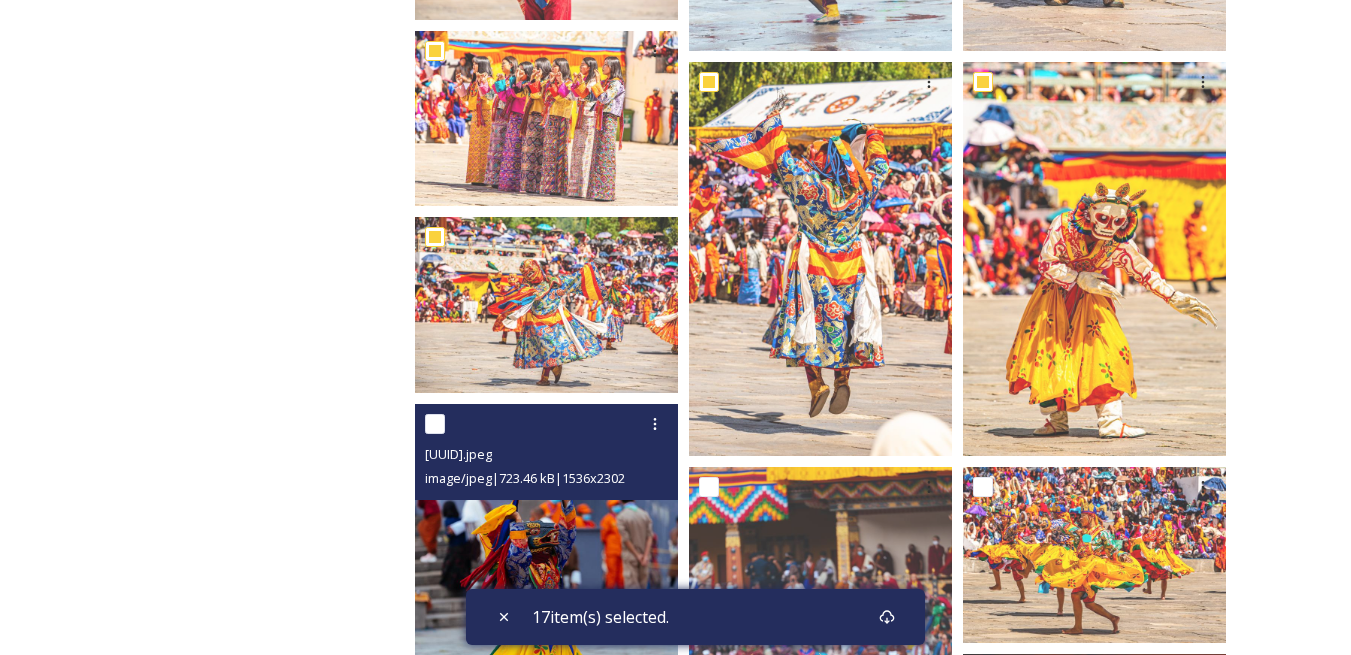 click at bounding box center [549, 424] 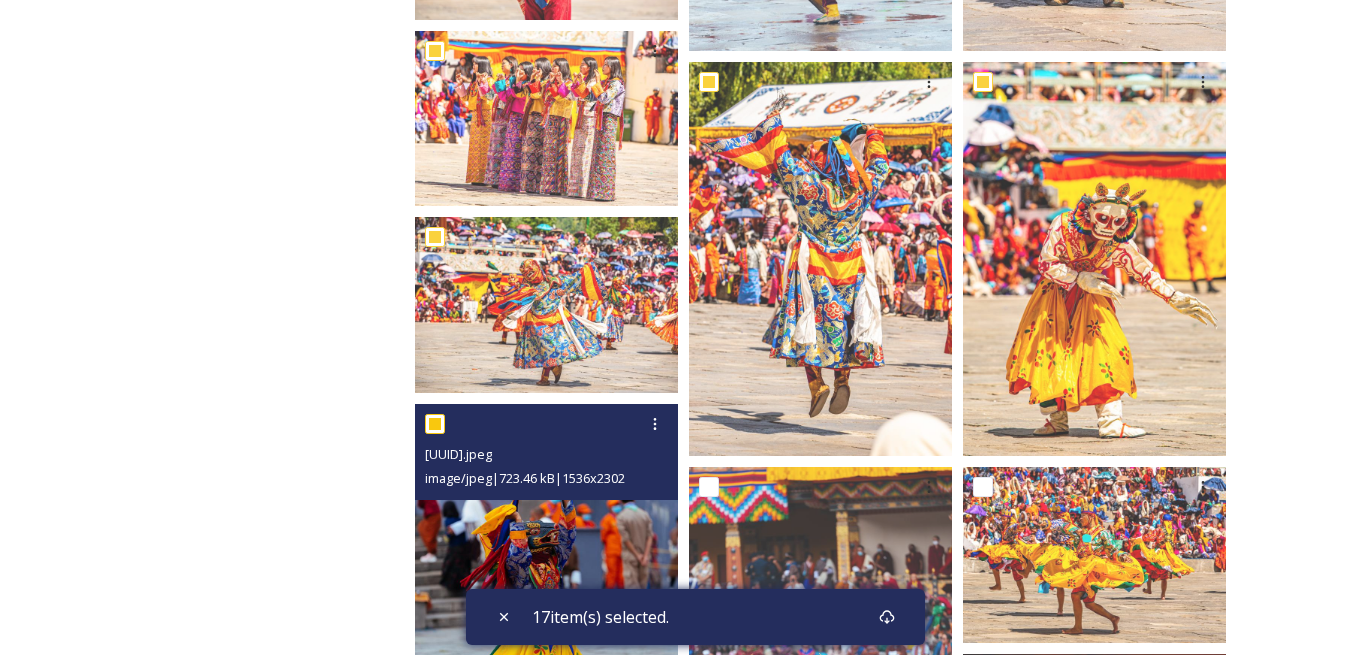 checkbox on "true" 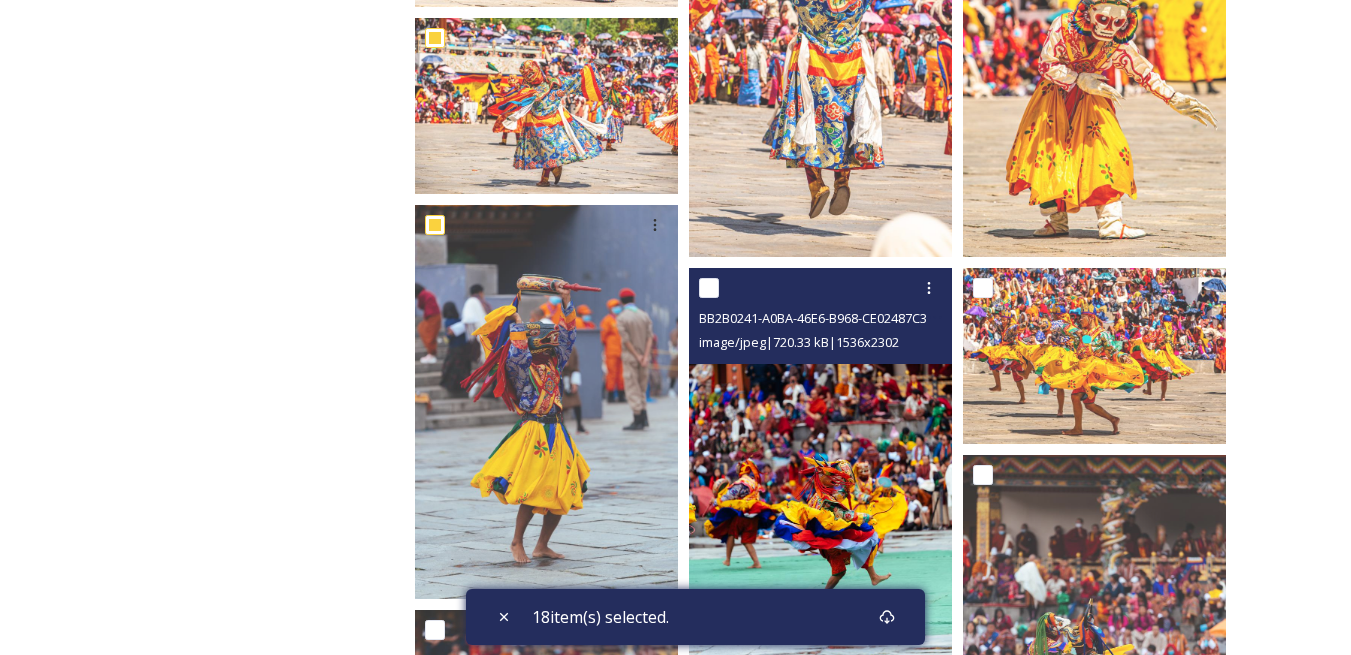 scroll, scrollTop: 1700, scrollLeft: 0, axis: vertical 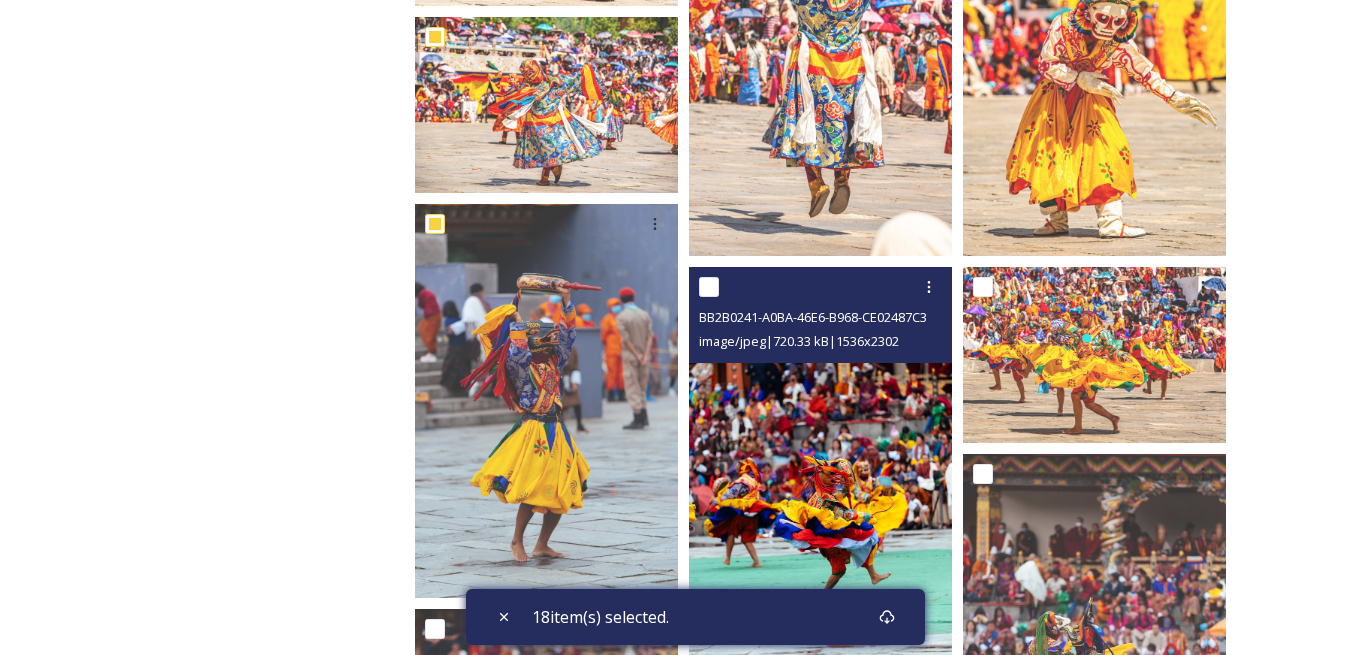 click at bounding box center (709, 287) 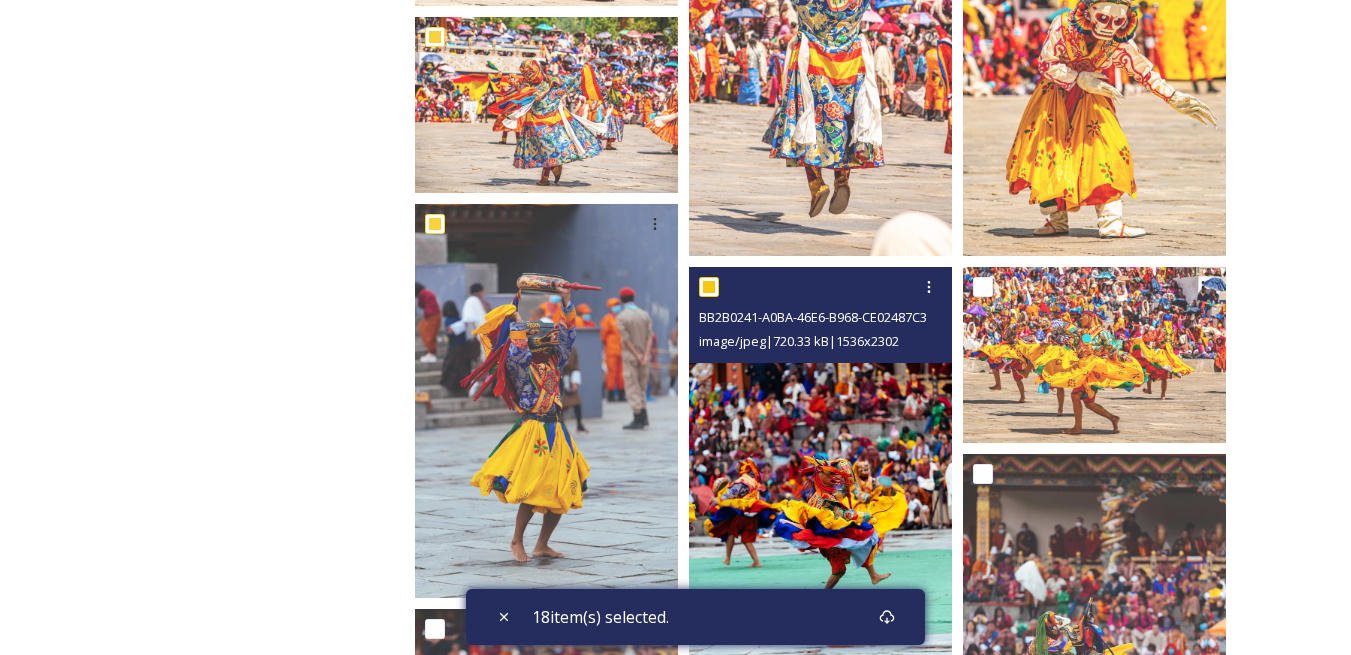 checkbox on "true" 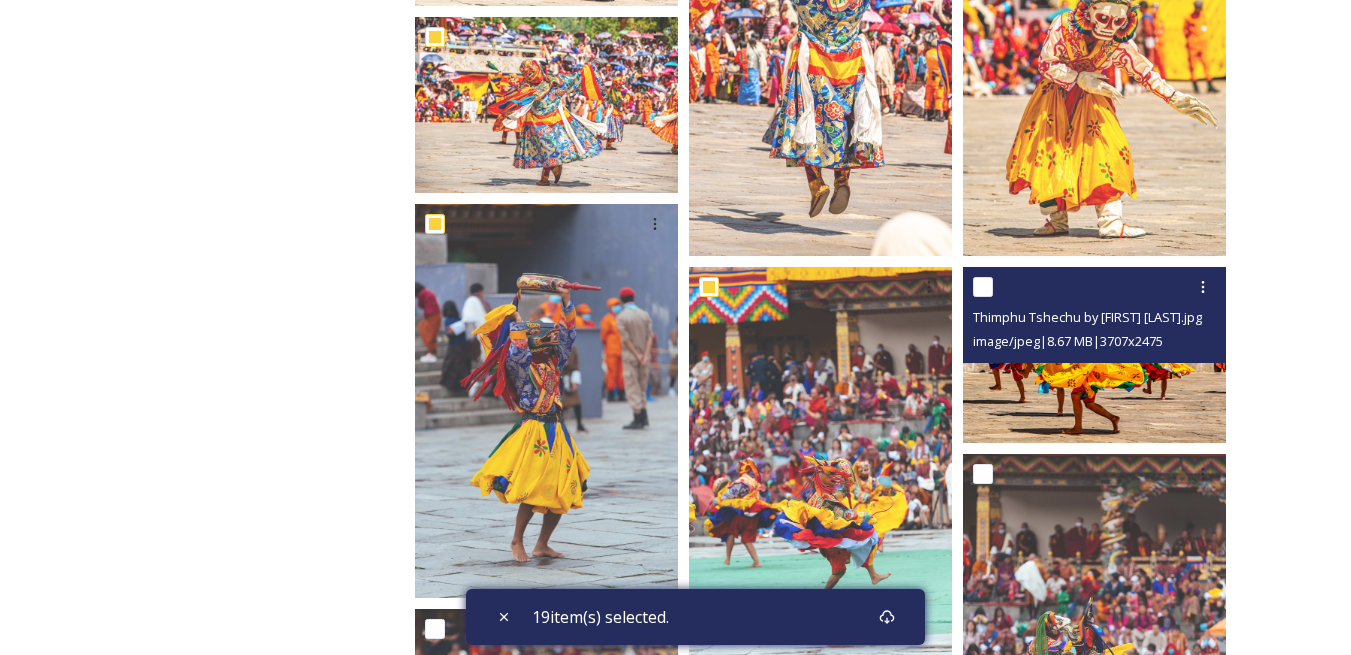 click at bounding box center [983, 287] 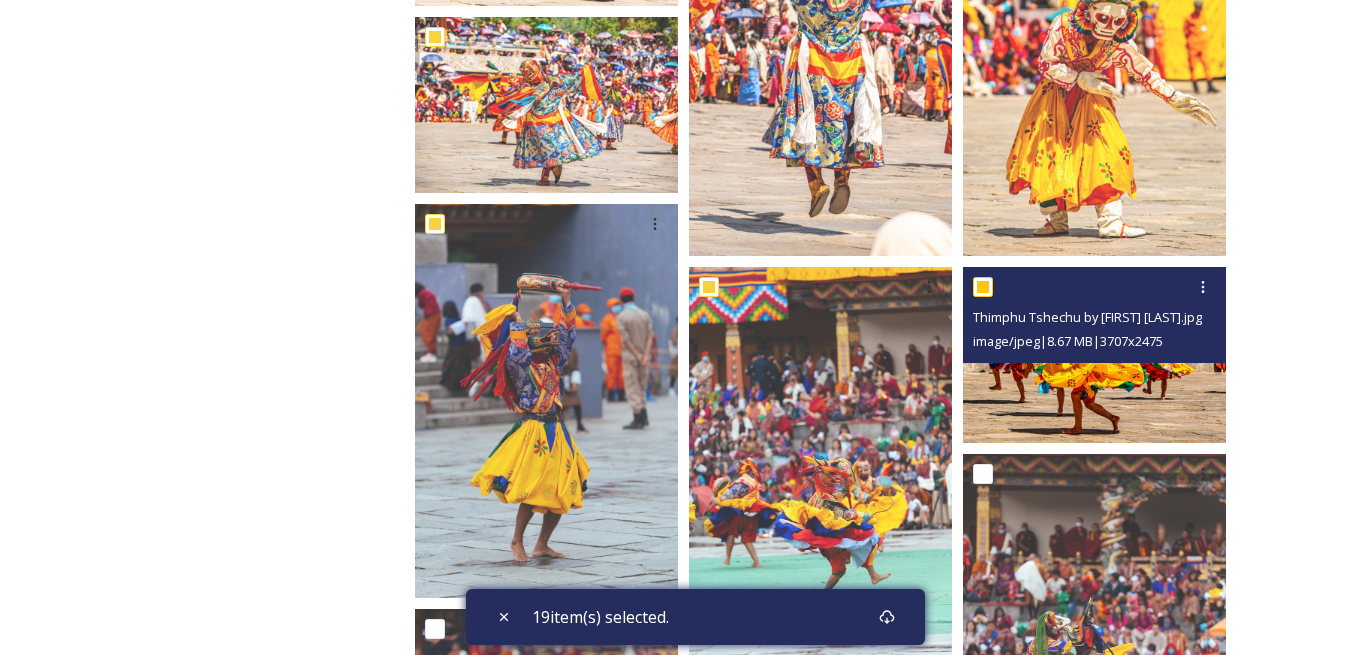 checkbox on "true" 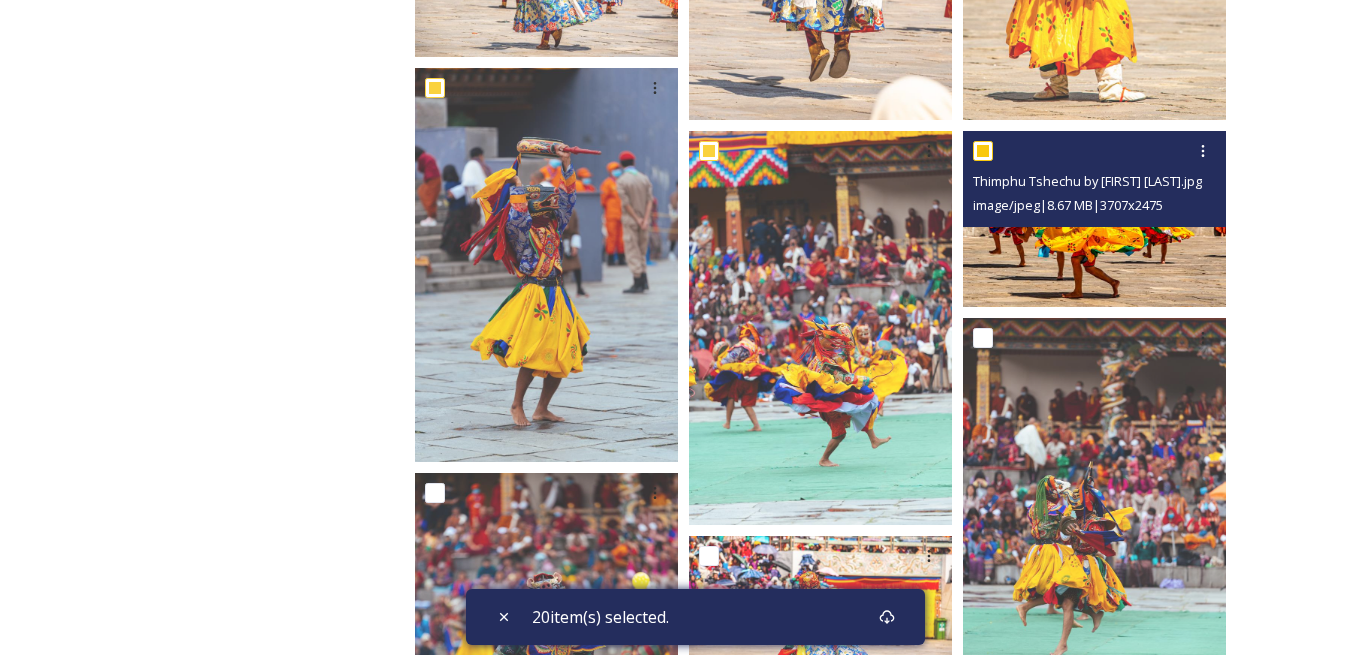 scroll, scrollTop: 2000, scrollLeft: 0, axis: vertical 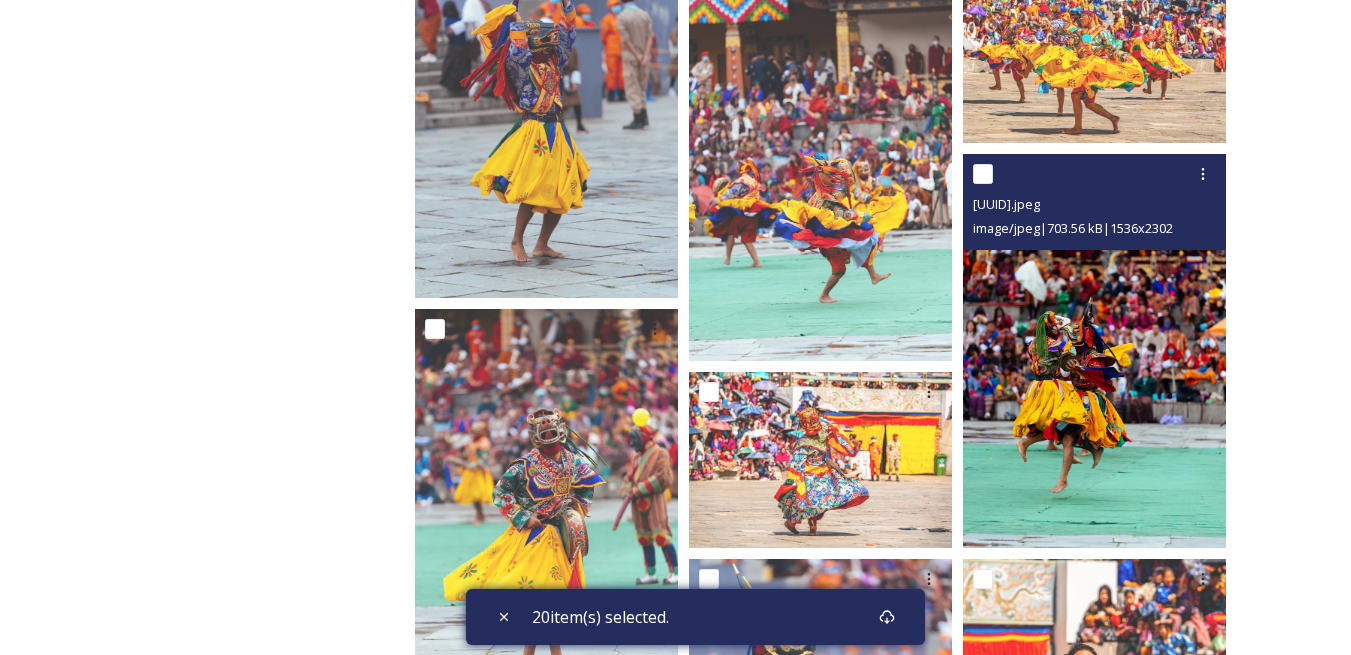 click at bounding box center [983, 174] 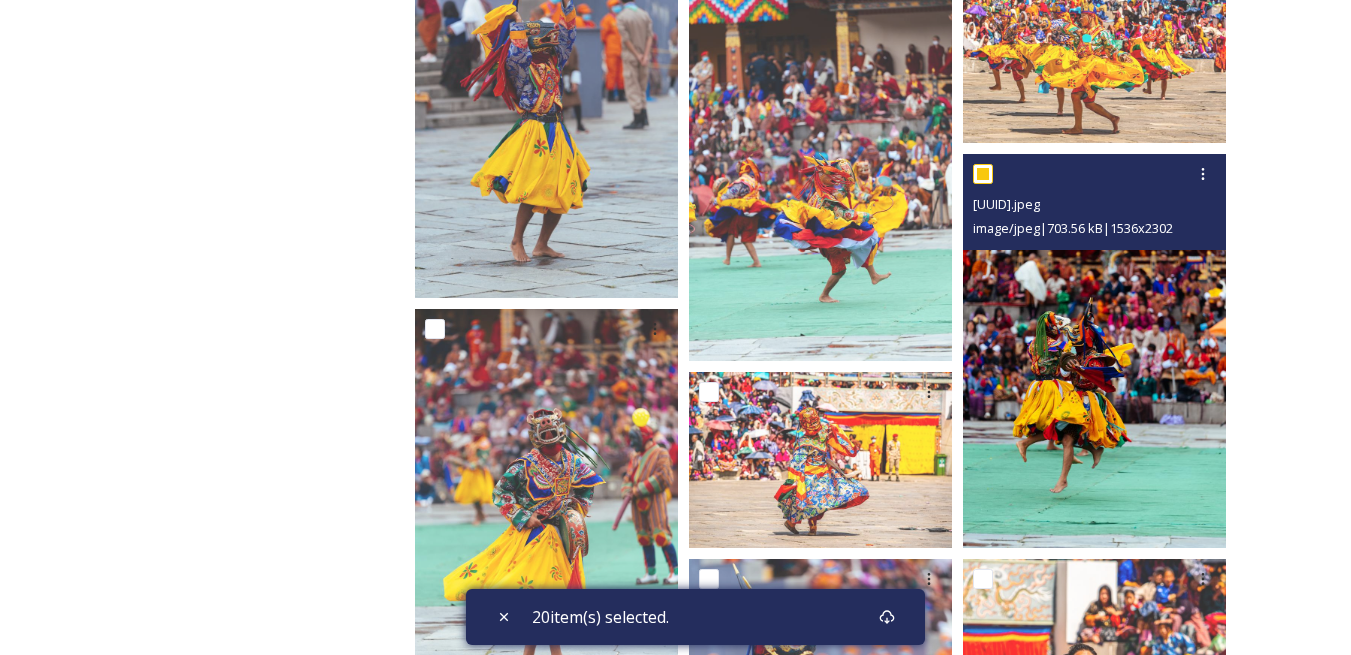checkbox on "true" 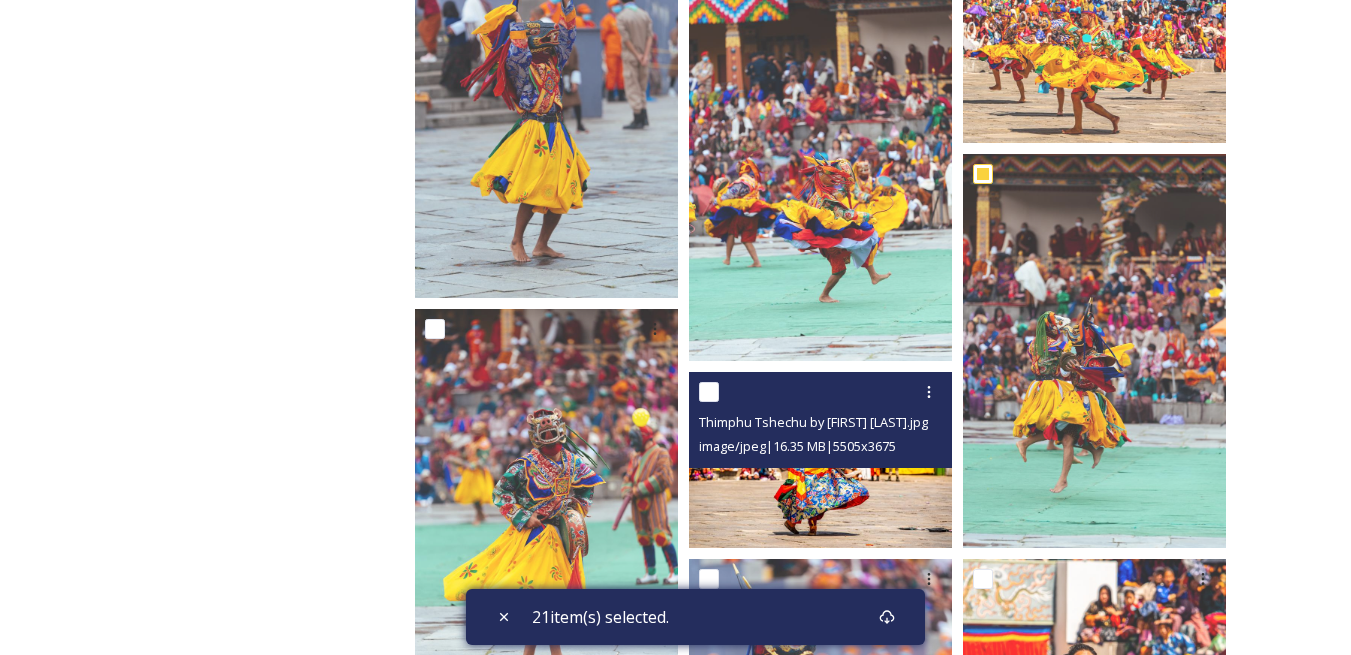 click at bounding box center [709, 392] 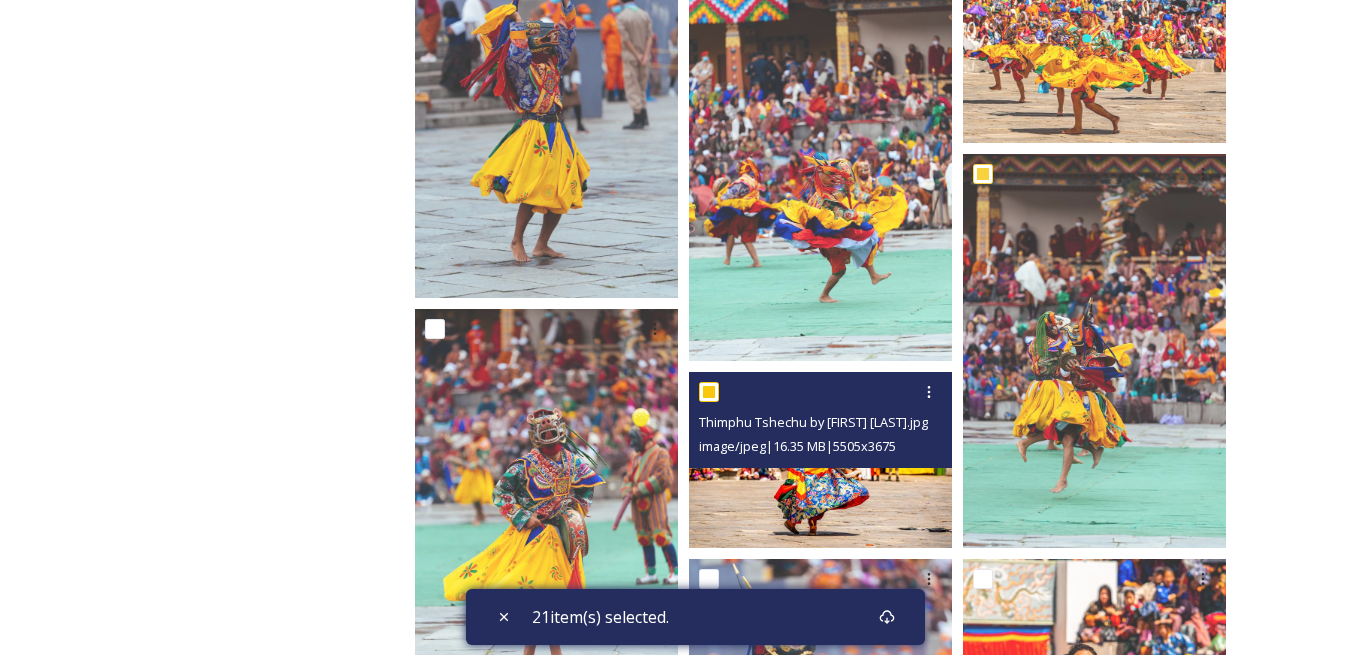 checkbox on "true" 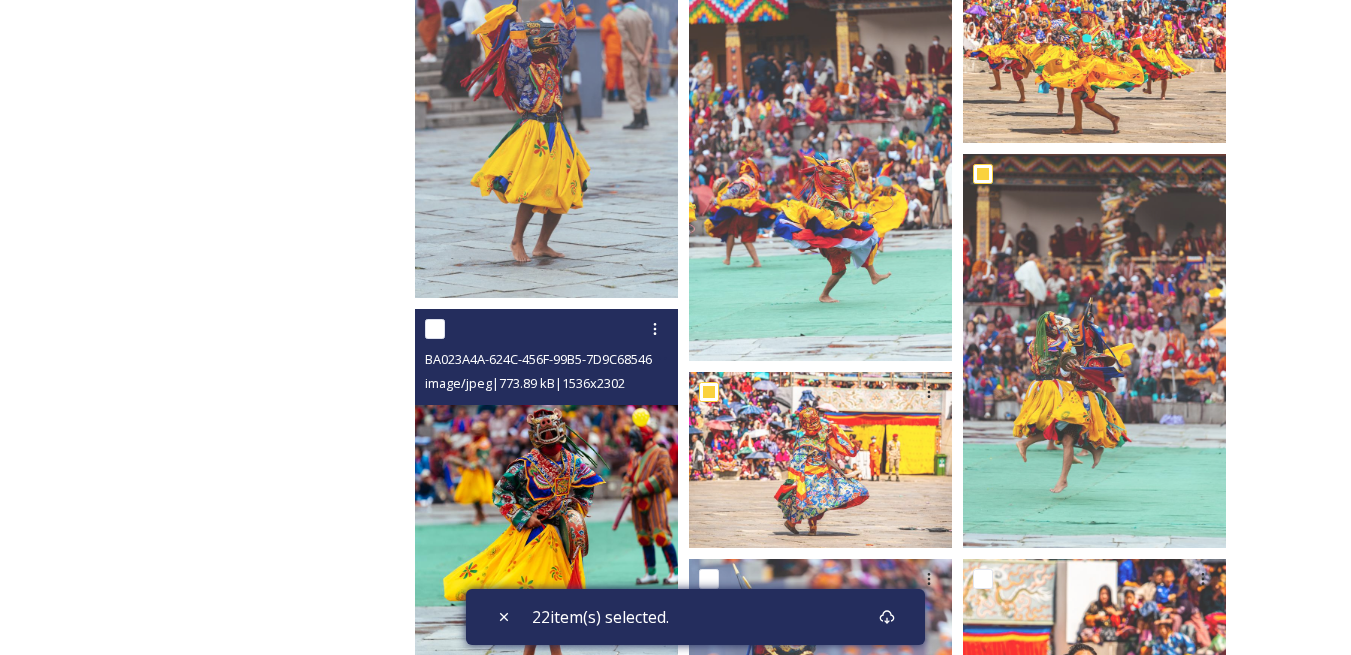 click at bounding box center (435, 329) 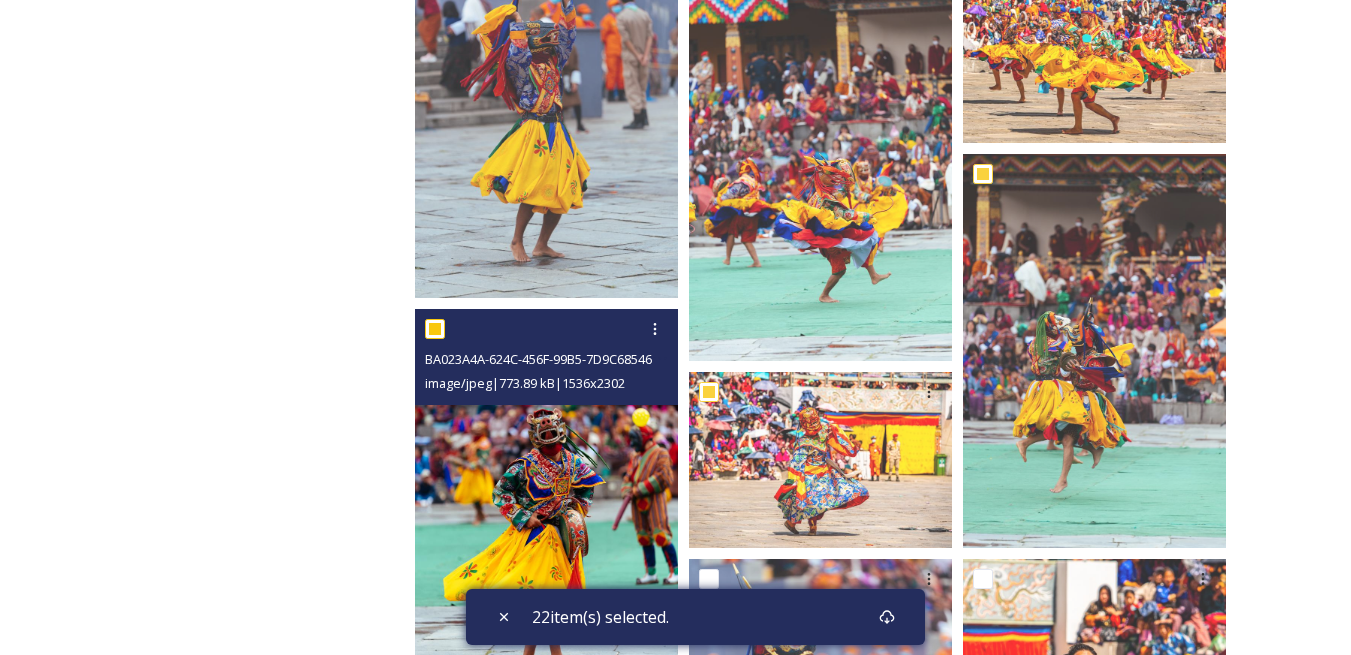 checkbox on "true" 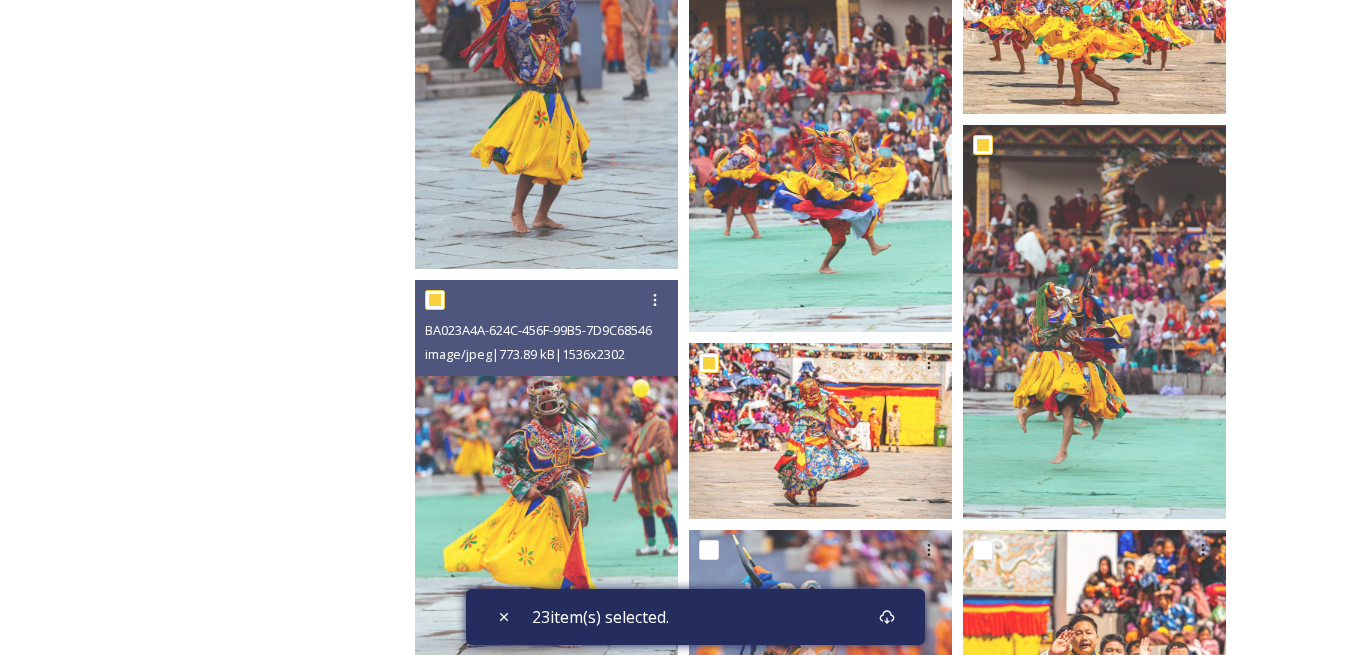 scroll, scrollTop: 2400, scrollLeft: 0, axis: vertical 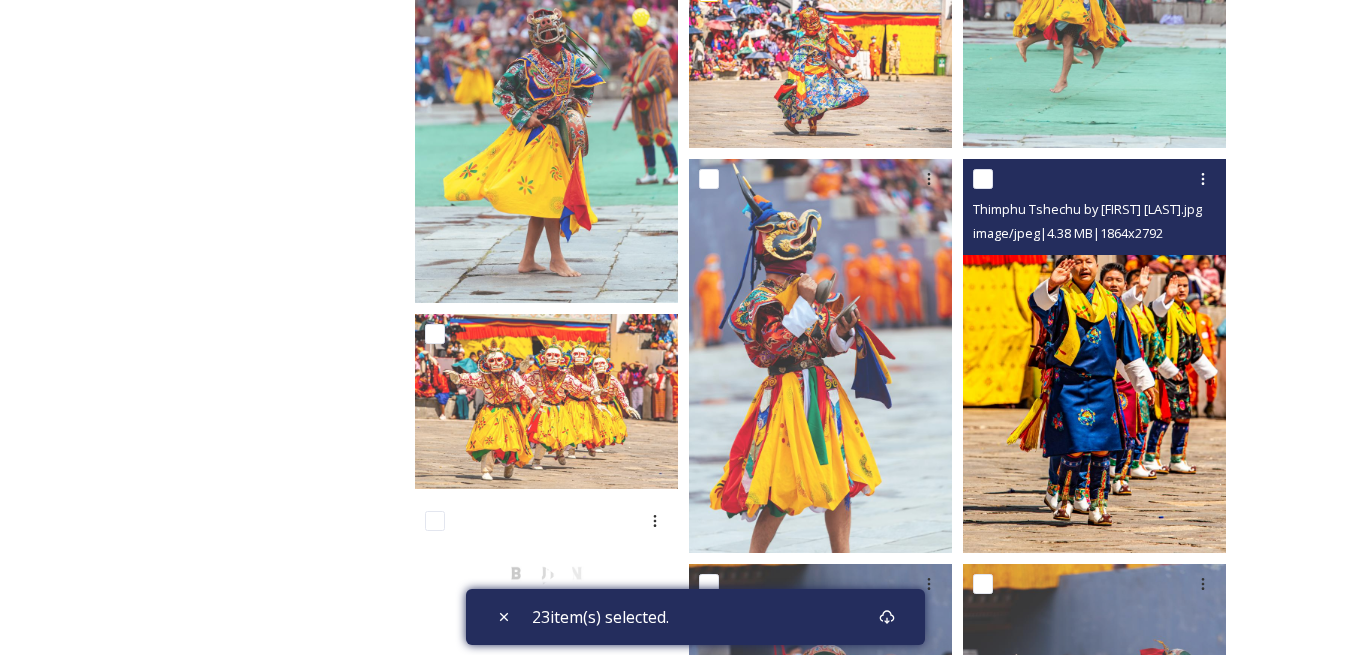 click at bounding box center (983, 179) 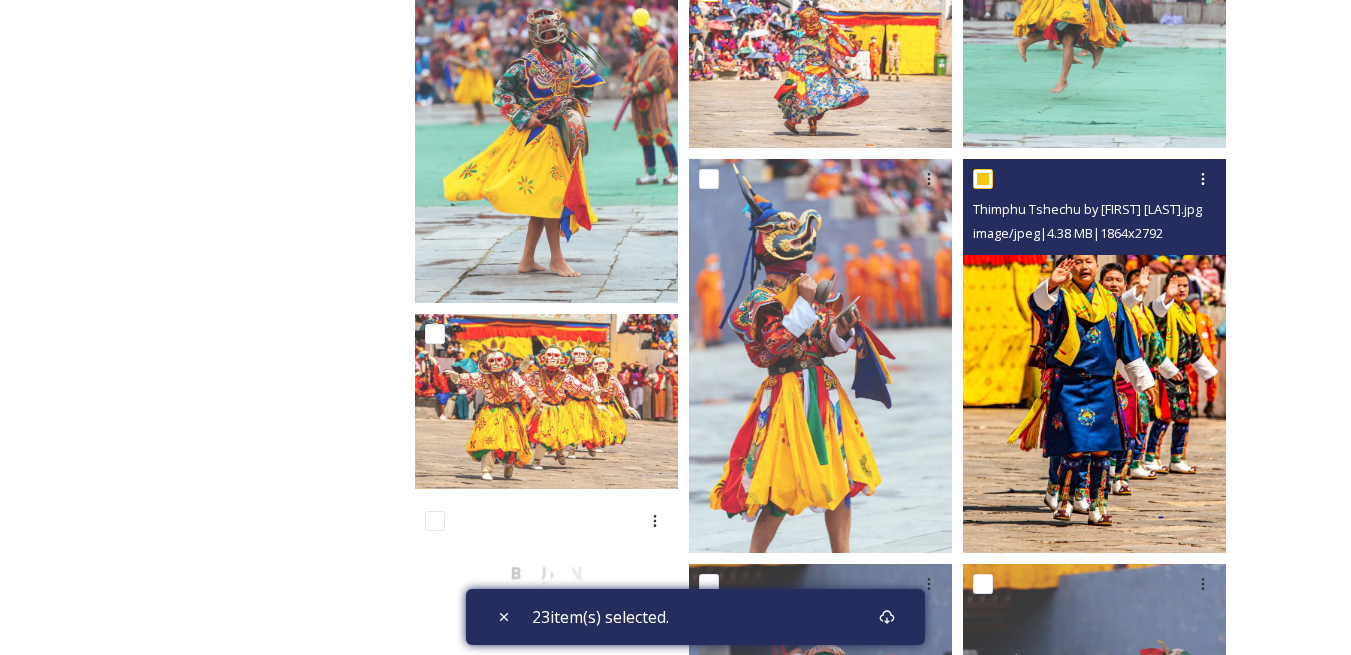 checkbox on "true" 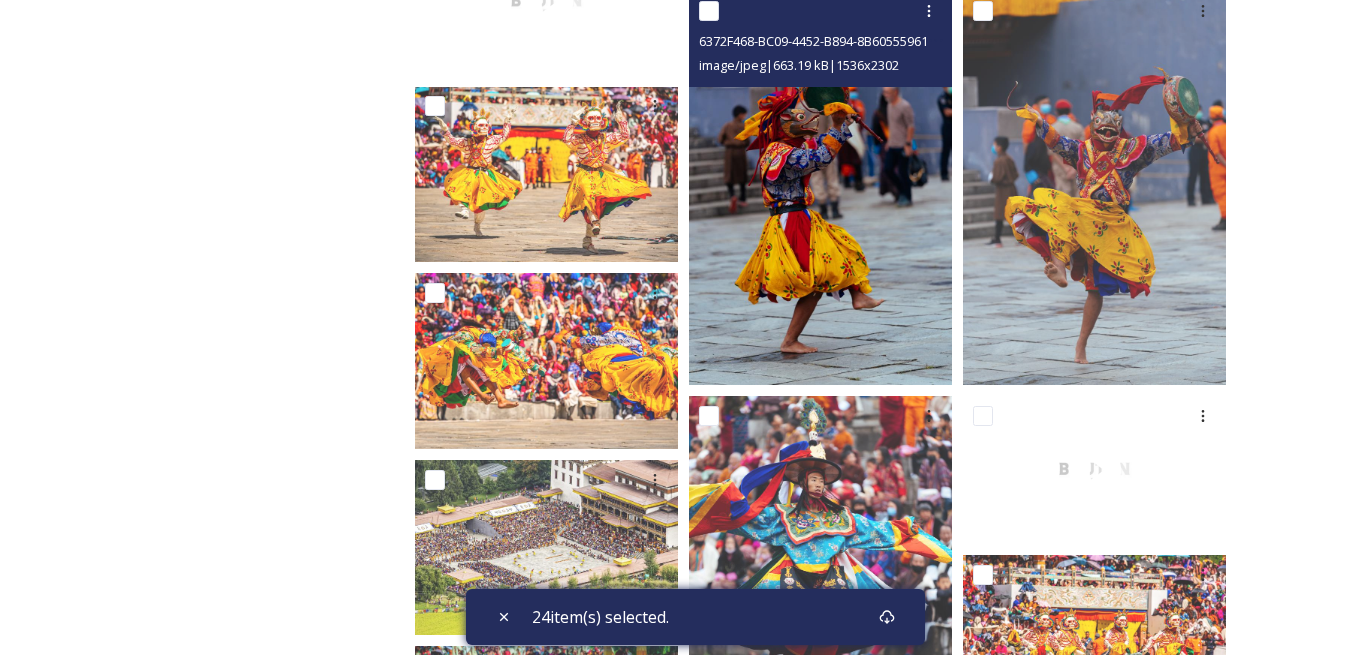 scroll, scrollTop: 3200, scrollLeft: 0, axis: vertical 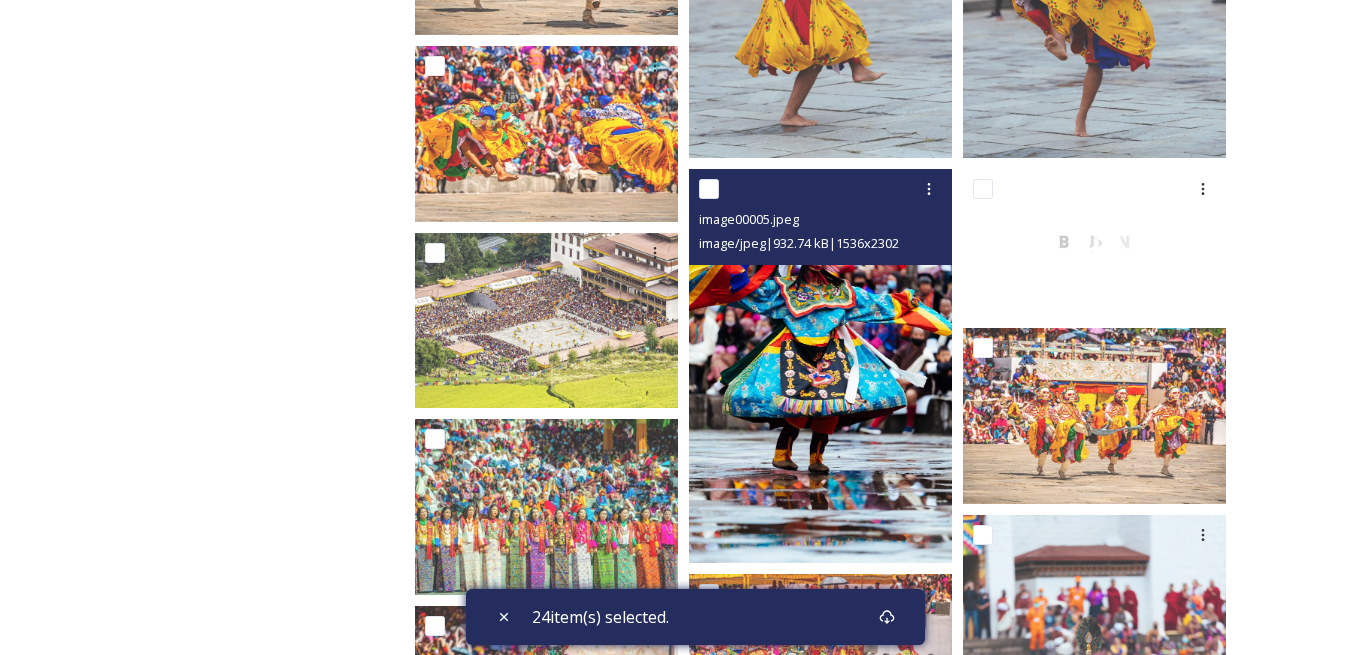 click at bounding box center [709, 189] 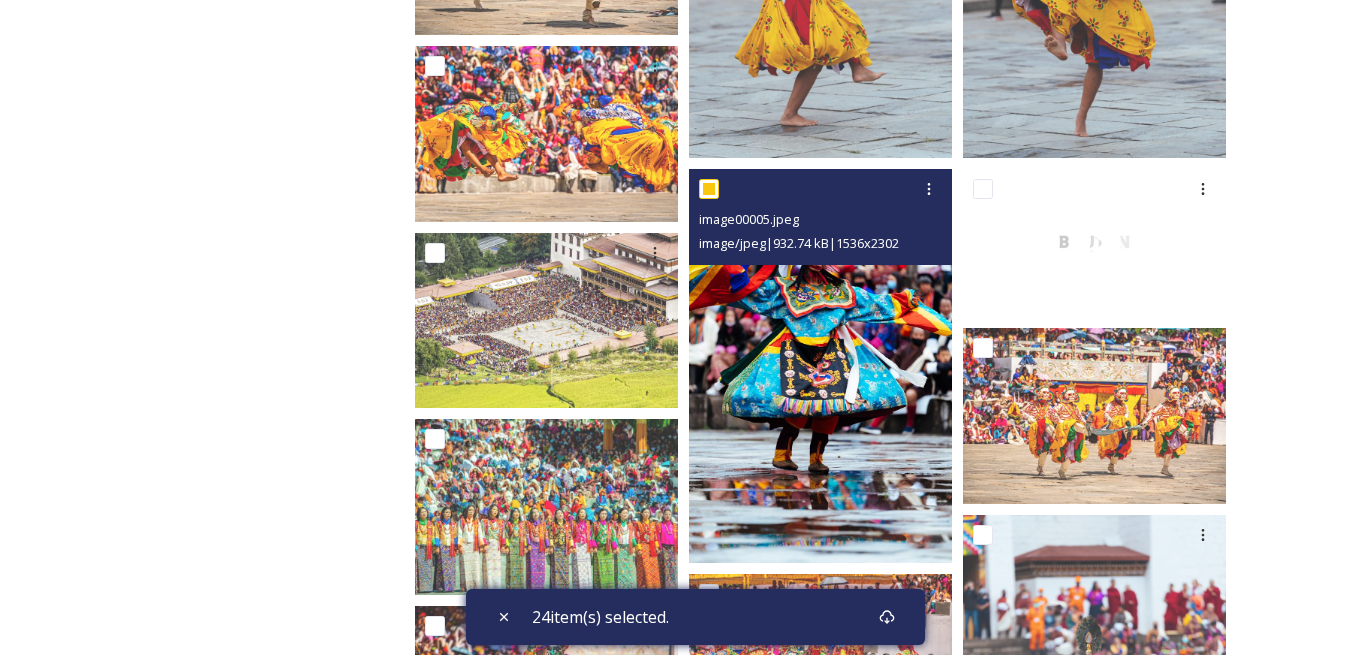 checkbox on "true" 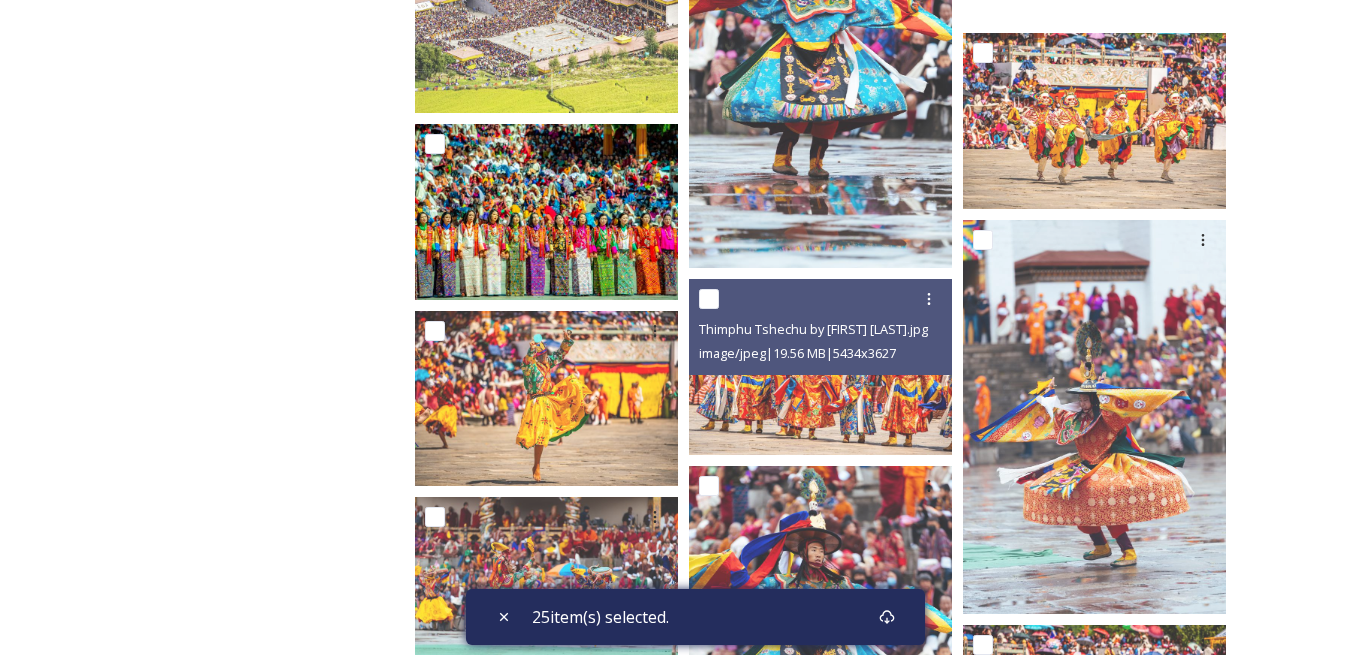 scroll, scrollTop: 3500, scrollLeft: 0, axis: vertical 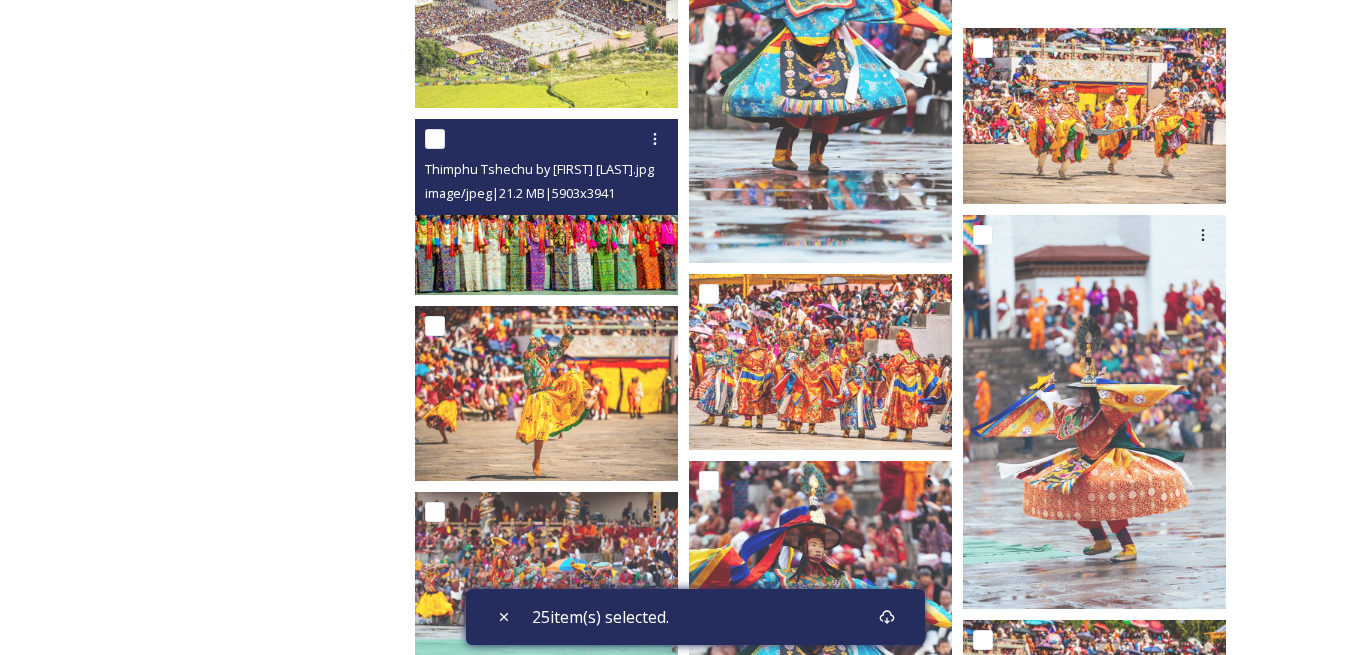 click at bounding box center (435, 139) 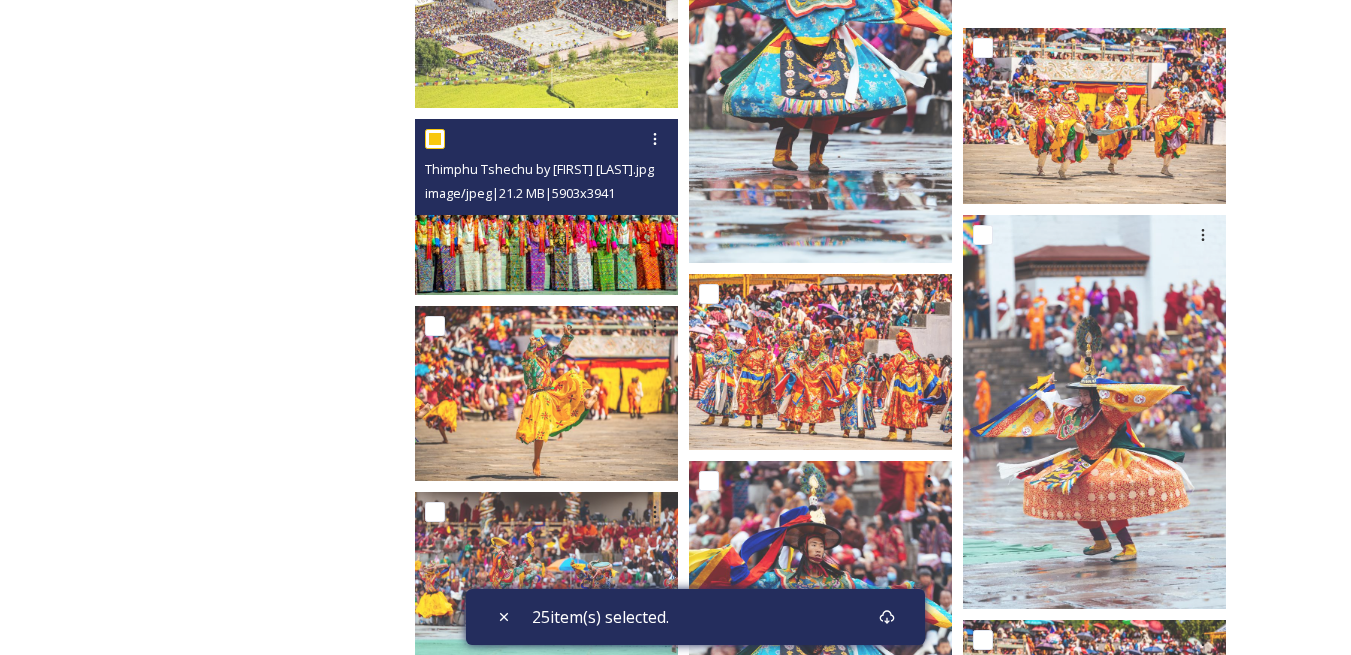 checkbox on "true" 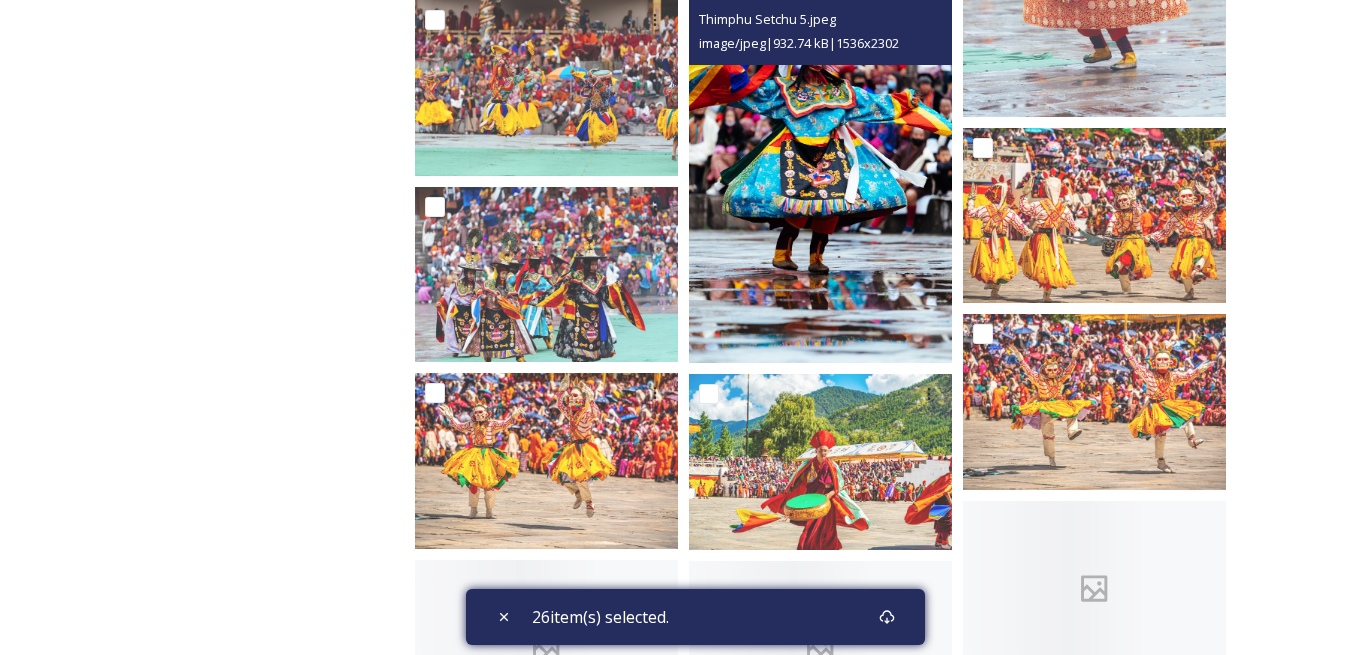 scroll, scrollTop: 4000, scrollLeft: 0, axis: vertical 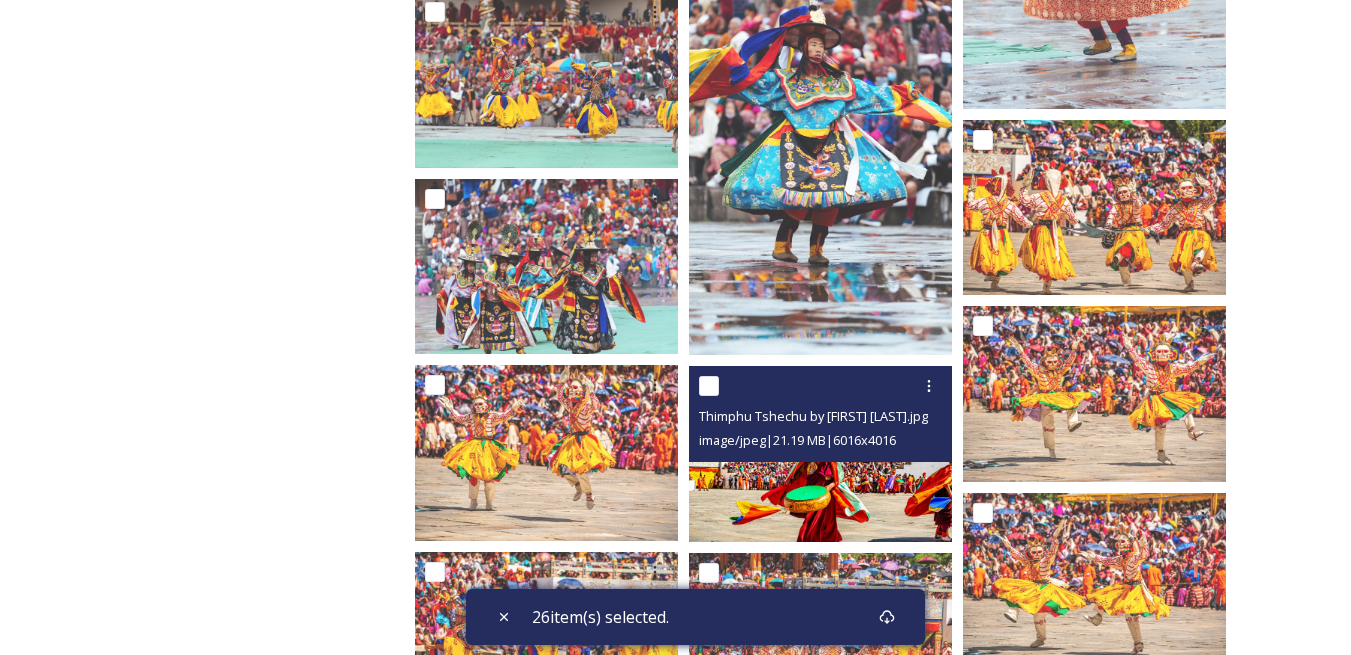 click at bounding box center [709, 386] 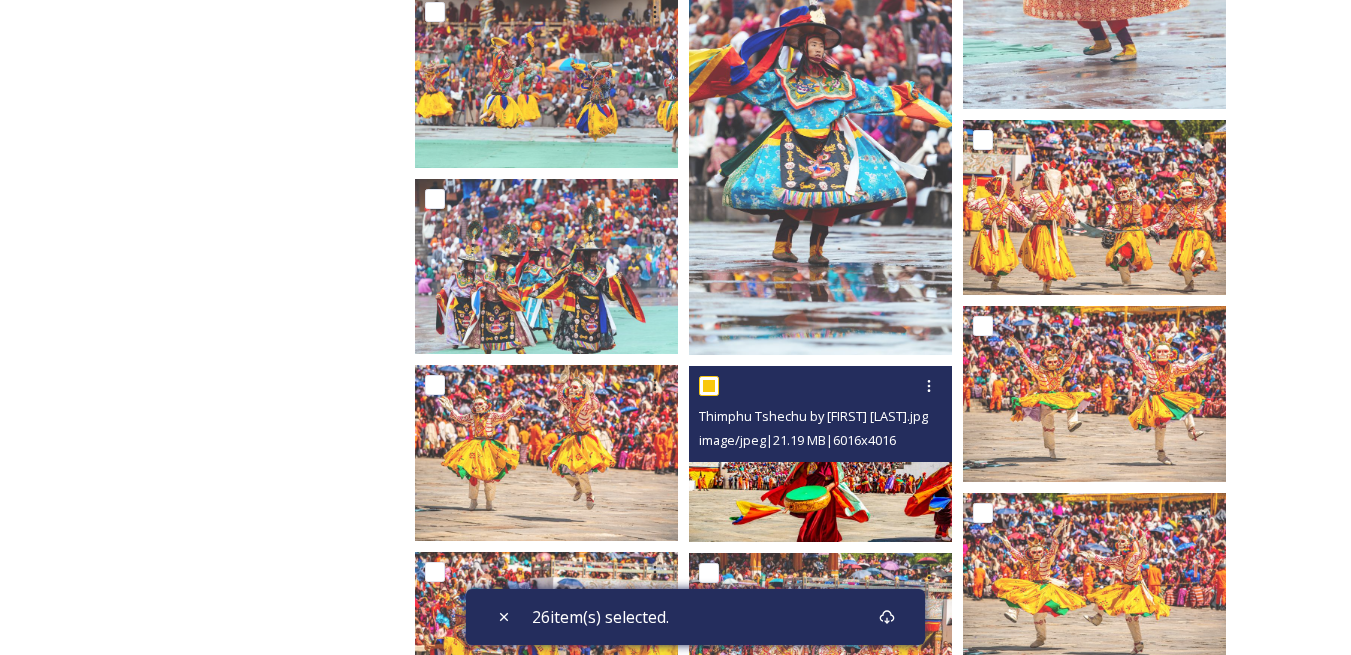 checkbox on "true" 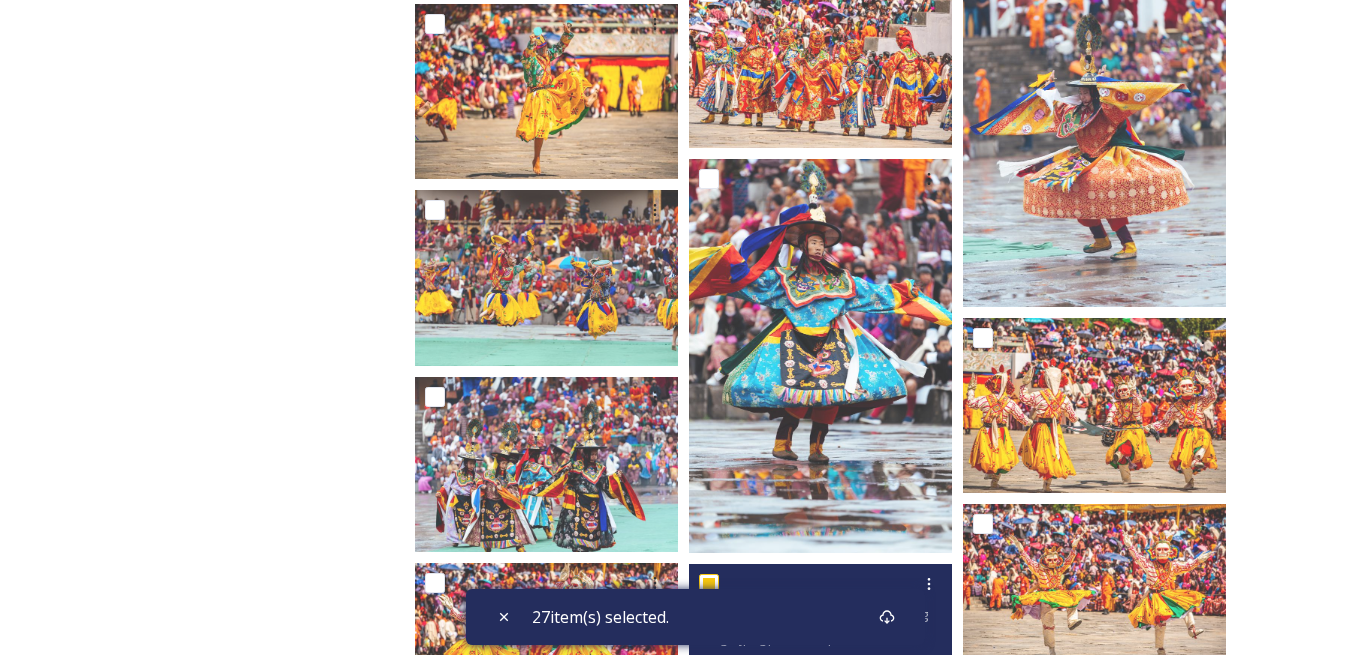 scroll, scrollTop: 3800, scrollLeft: 0, axis: vertical 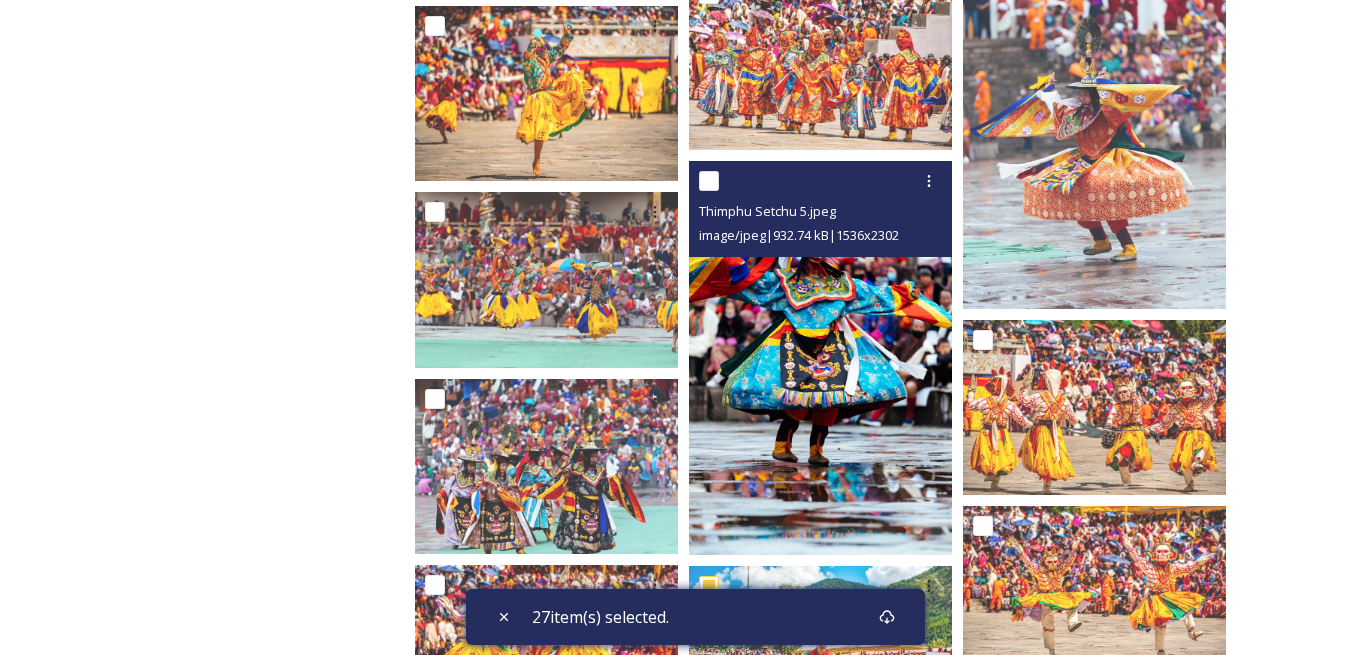 click at bounding box center [709, 181] 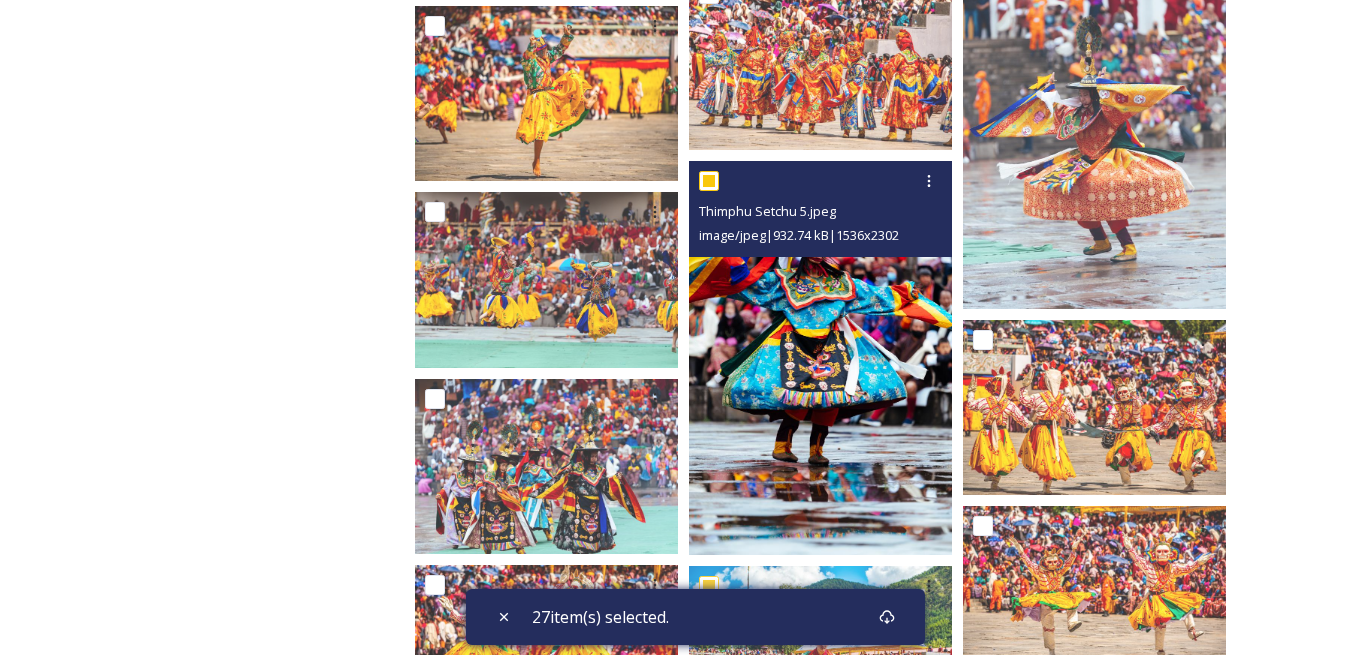 checkbox on "true" 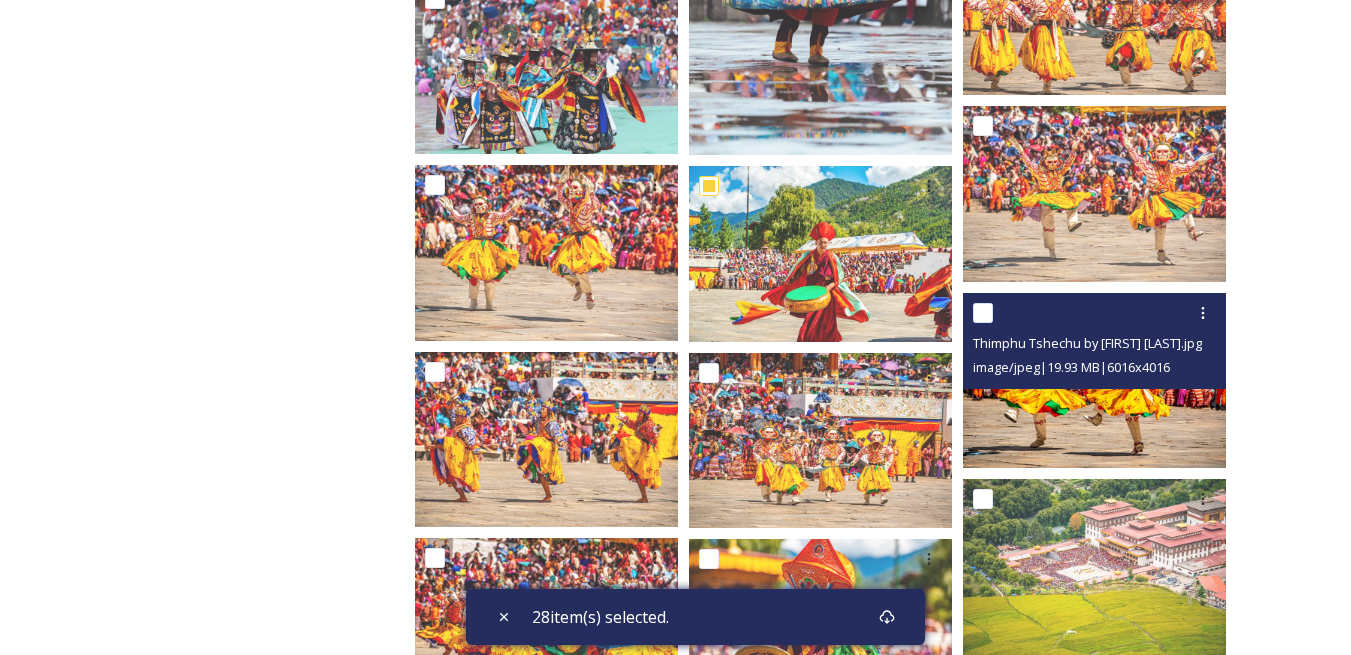 scroll, scrollTop: 4400, scrollLeft: 0, axis: vertical 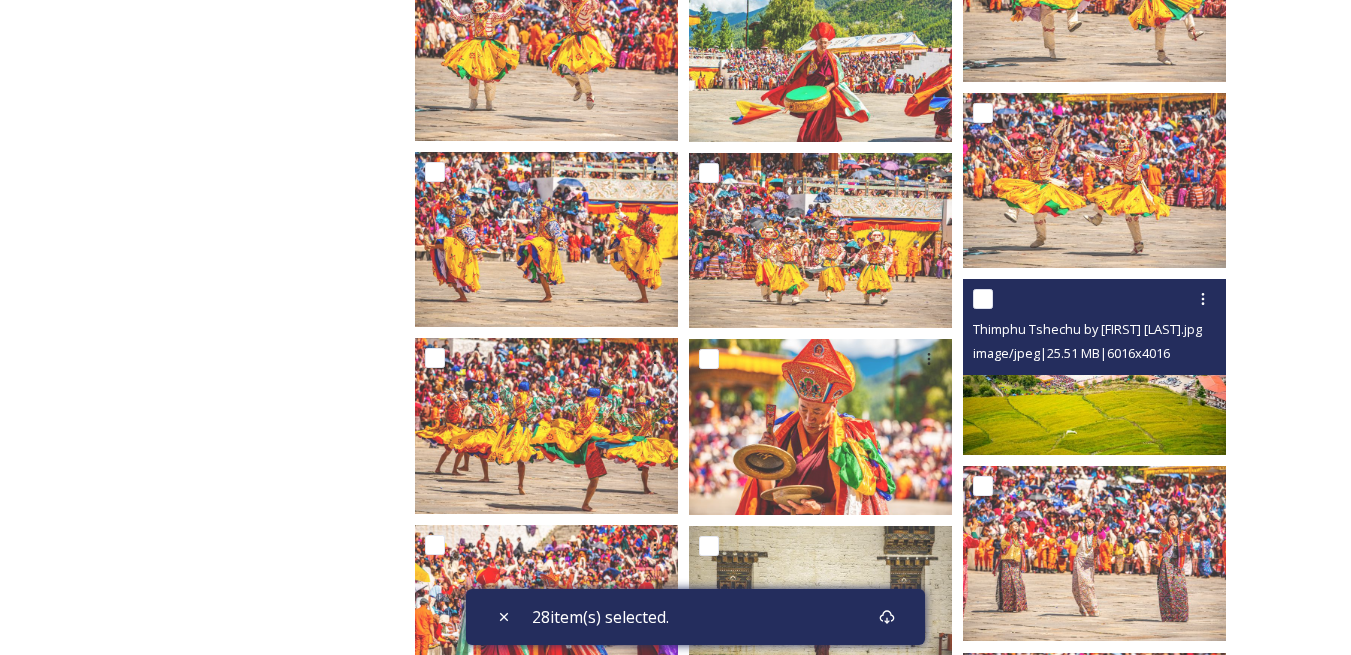 click at bounding box center (983, 299) 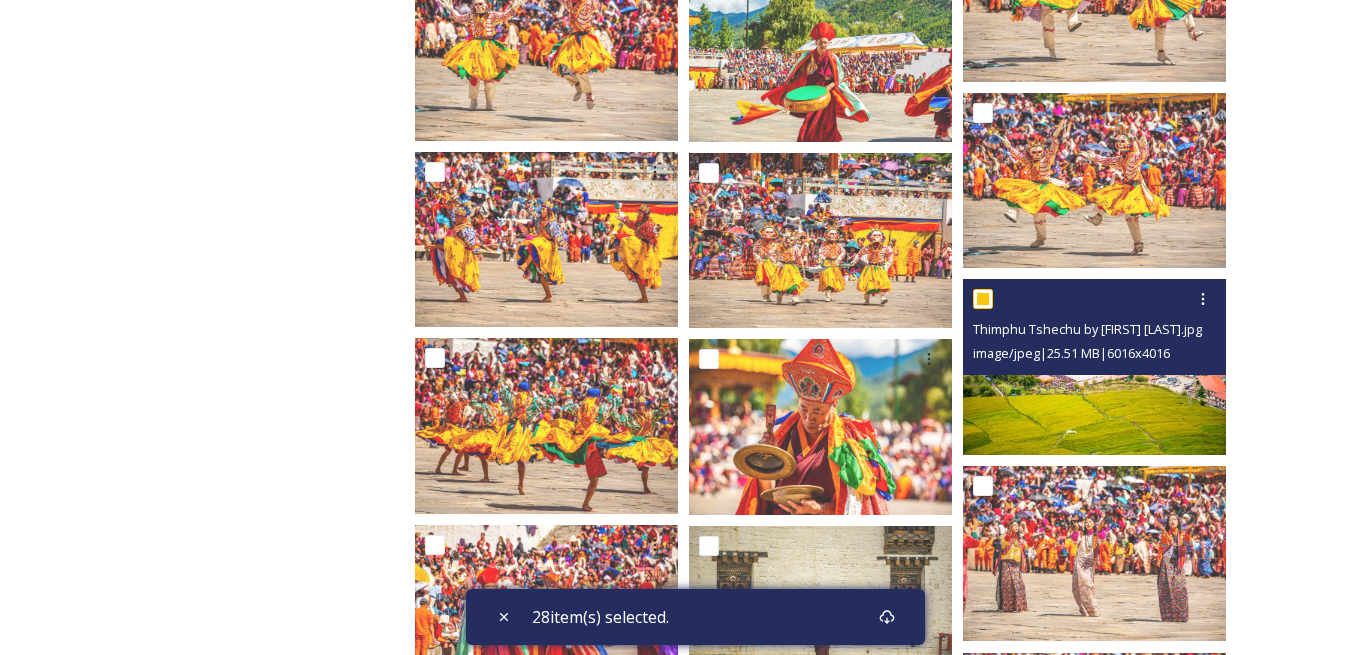checkbox on "true" 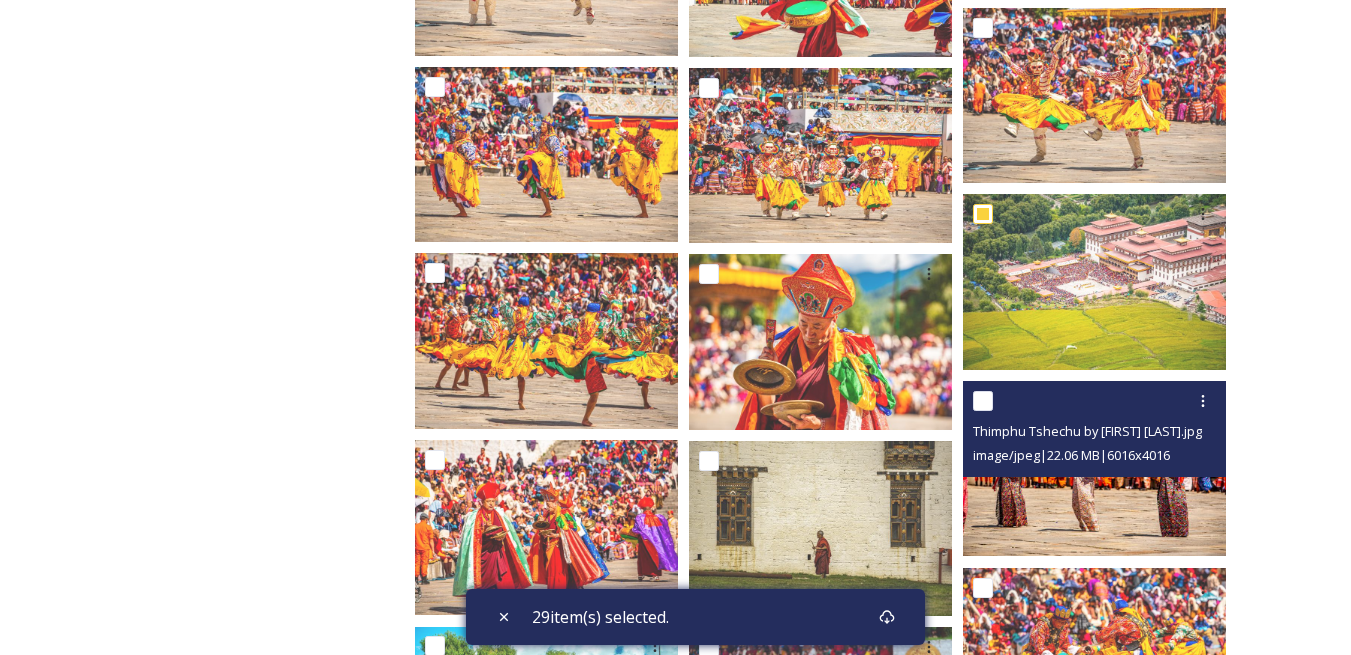 scroll, scrollTop: 4600, scrollLeft: 0, axis: vertical 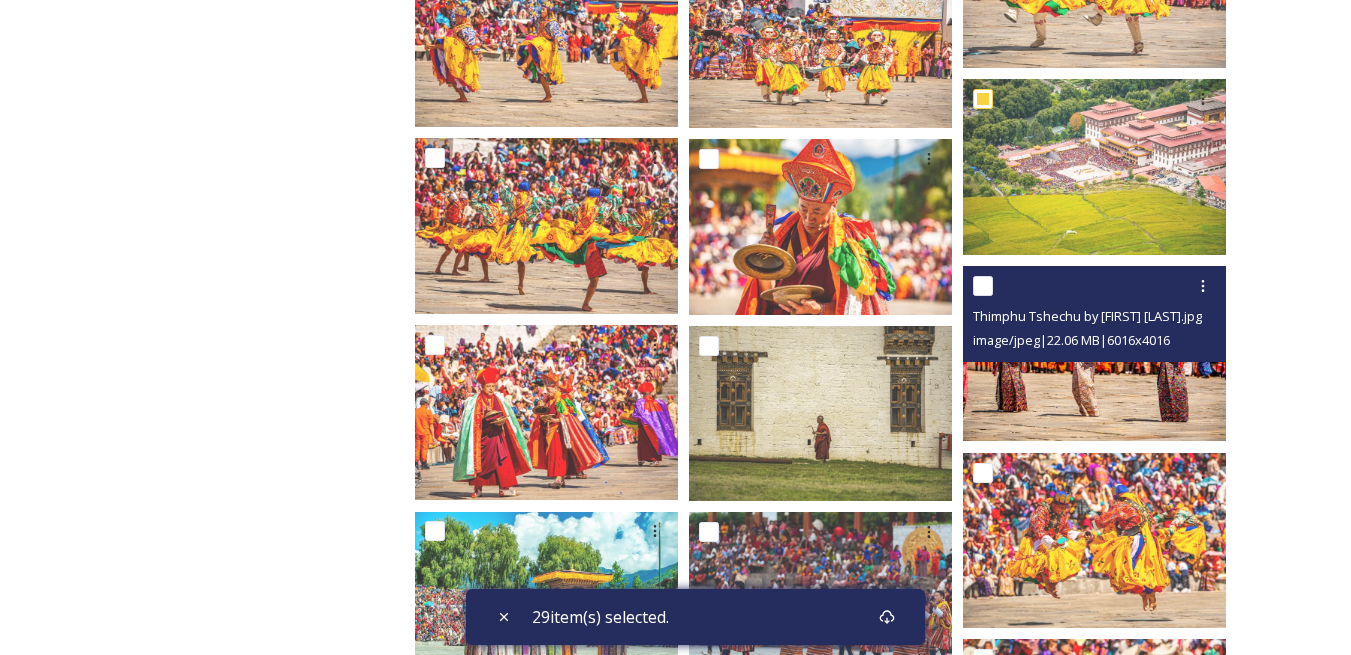 click at bounding box center (983, 286) 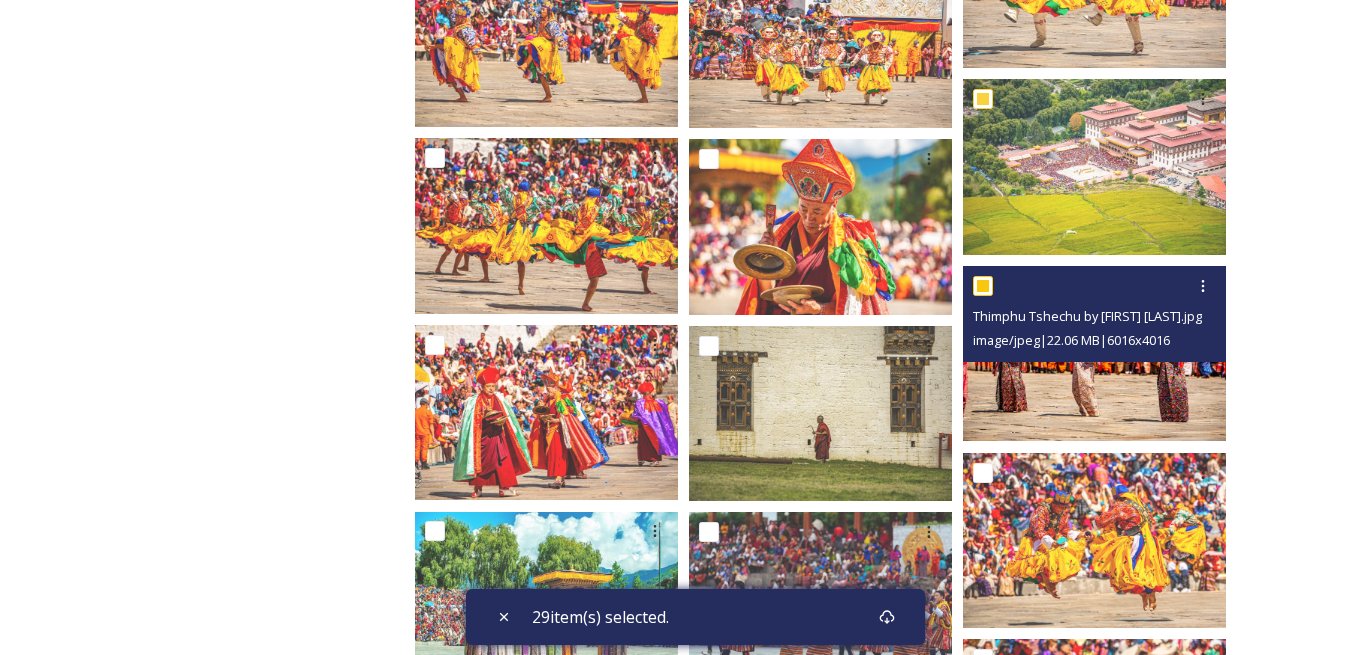 checkbox on "true" 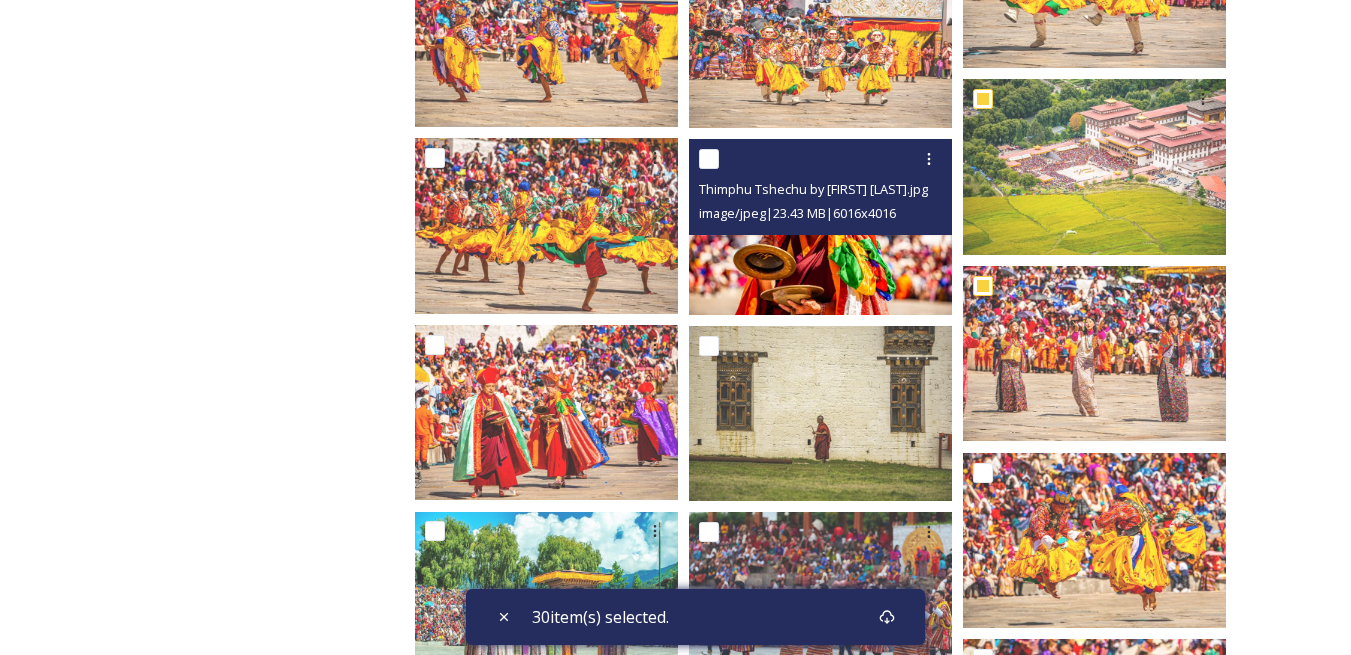 click at bounding box center [709, 159] 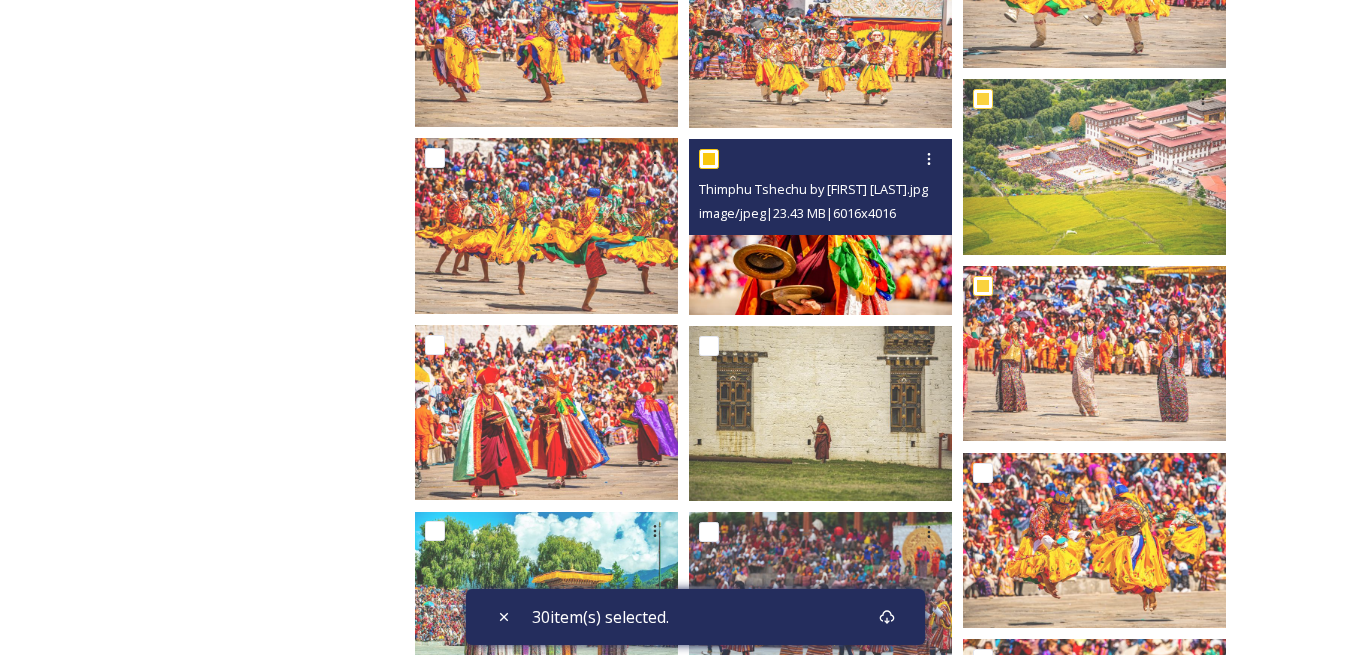 checkbox on "true" 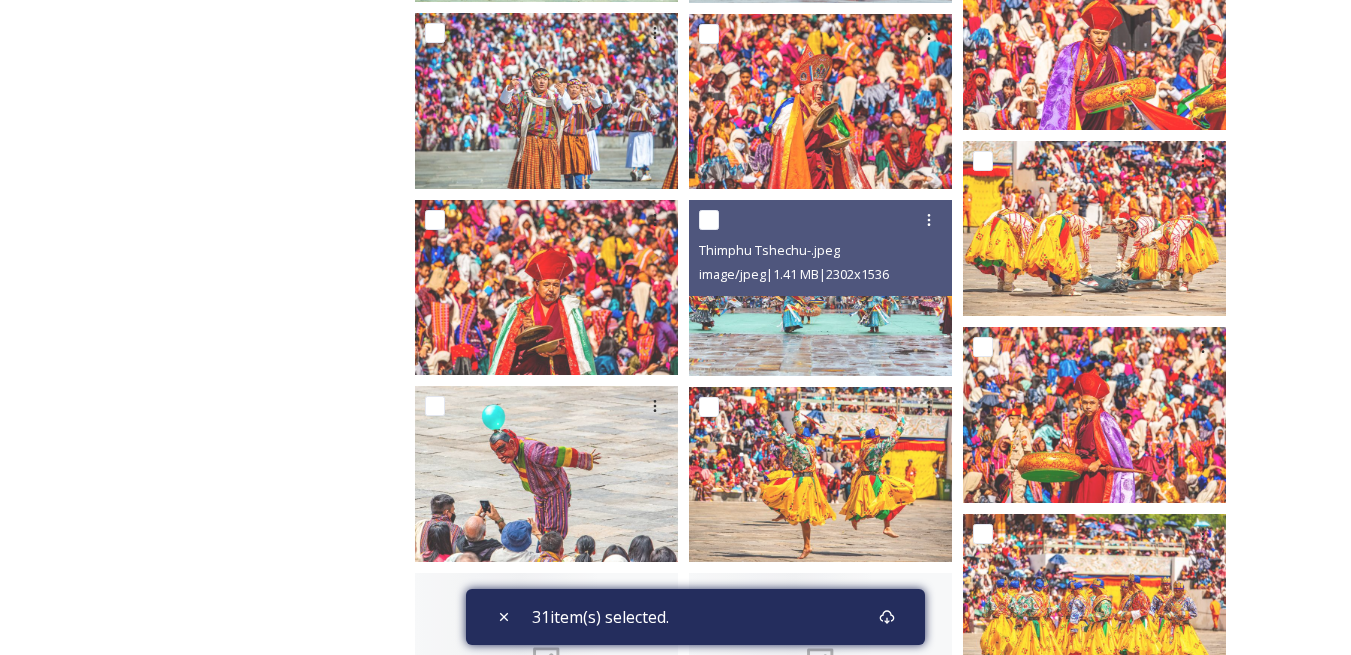 scroll, scrollTop: 5400, scrollLeft: 0, axis: vertical 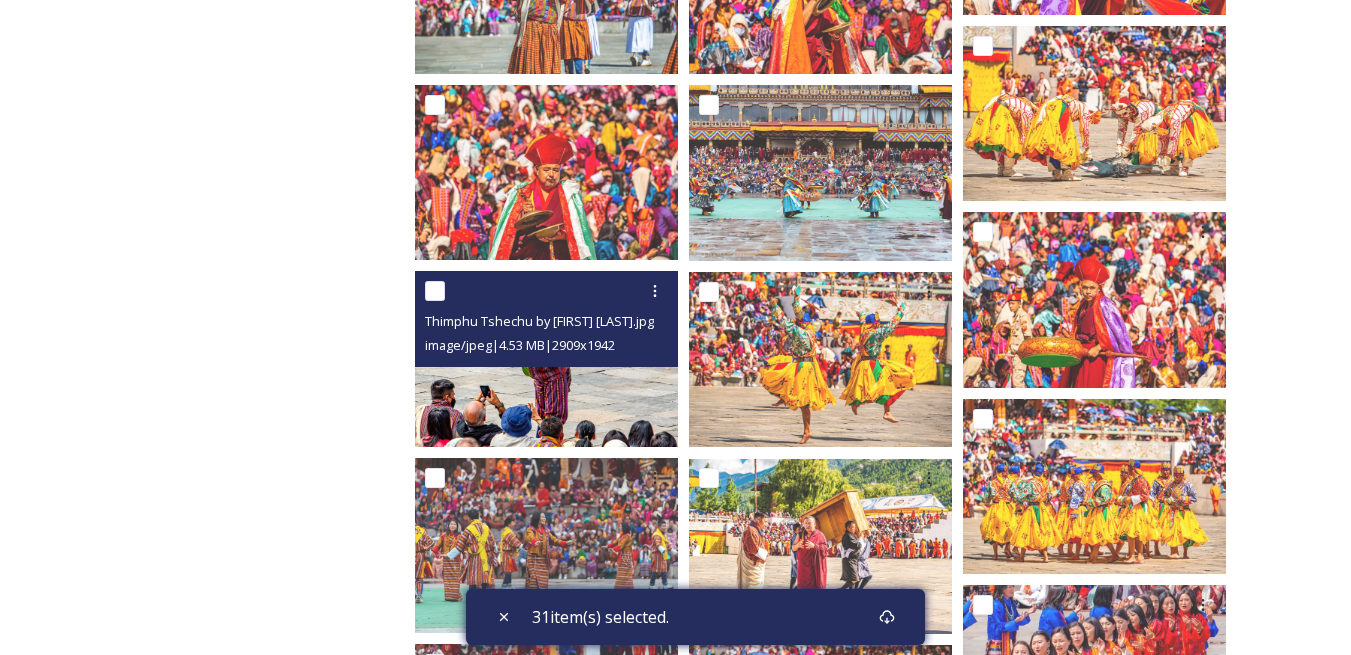 click at bounding box center [435, 291] 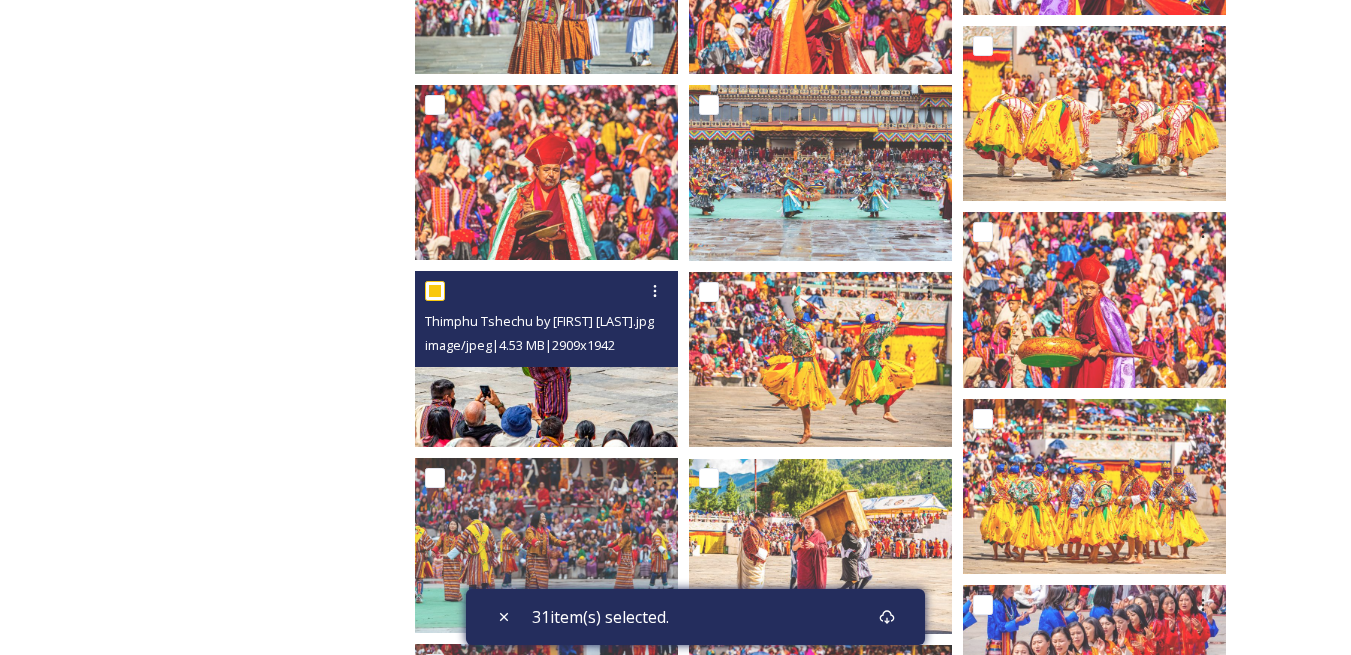 checkbox on "true" 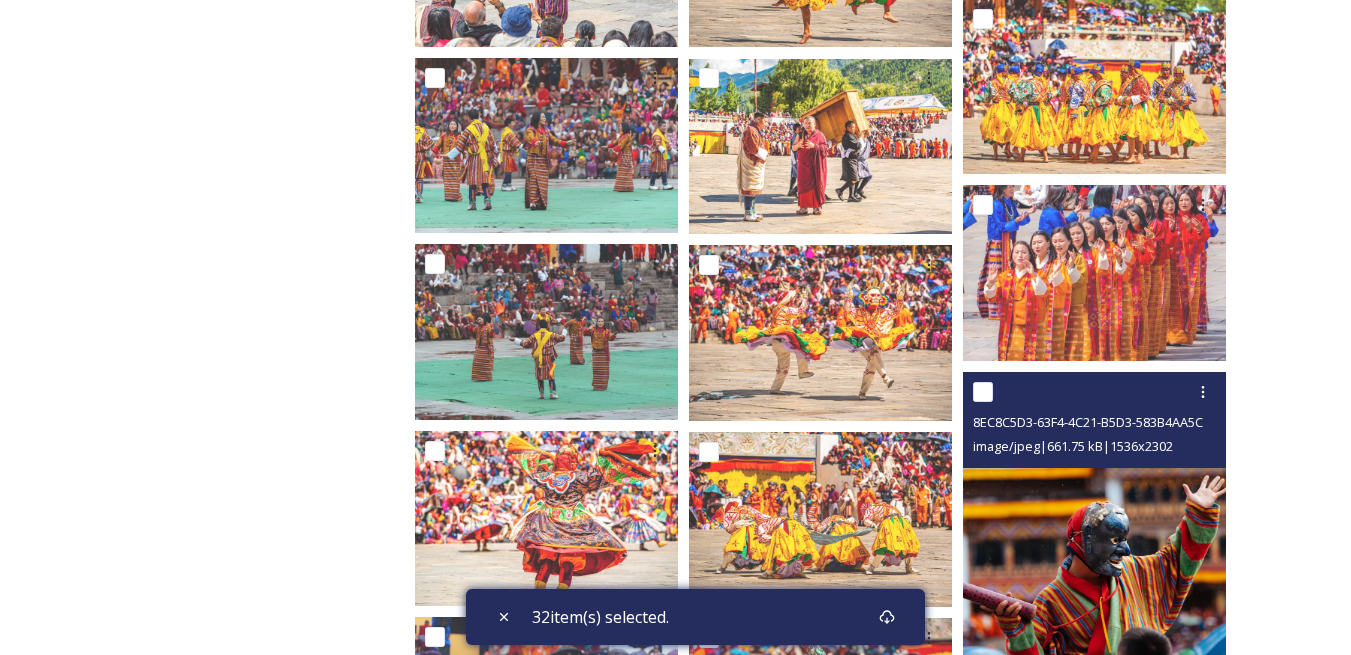 scroll, scrollTop: 5900, scrollLeft: 0, axis: vertical 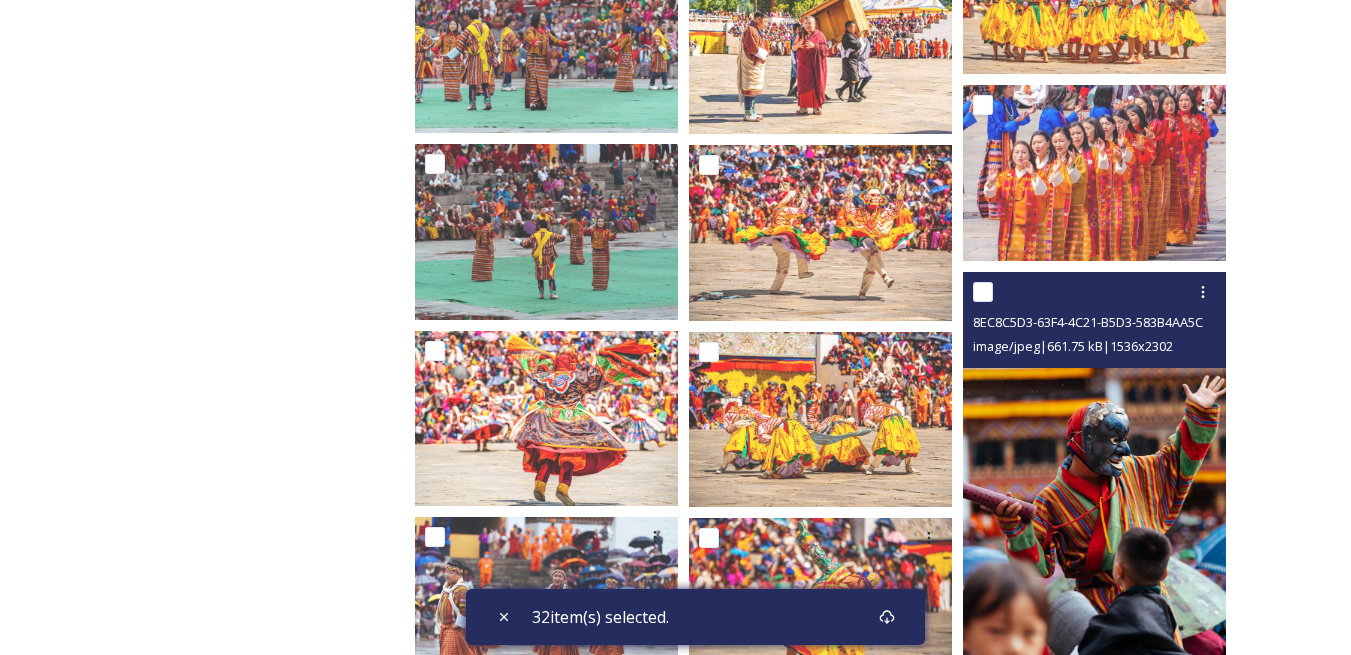 click at bounding box center (983, 292) 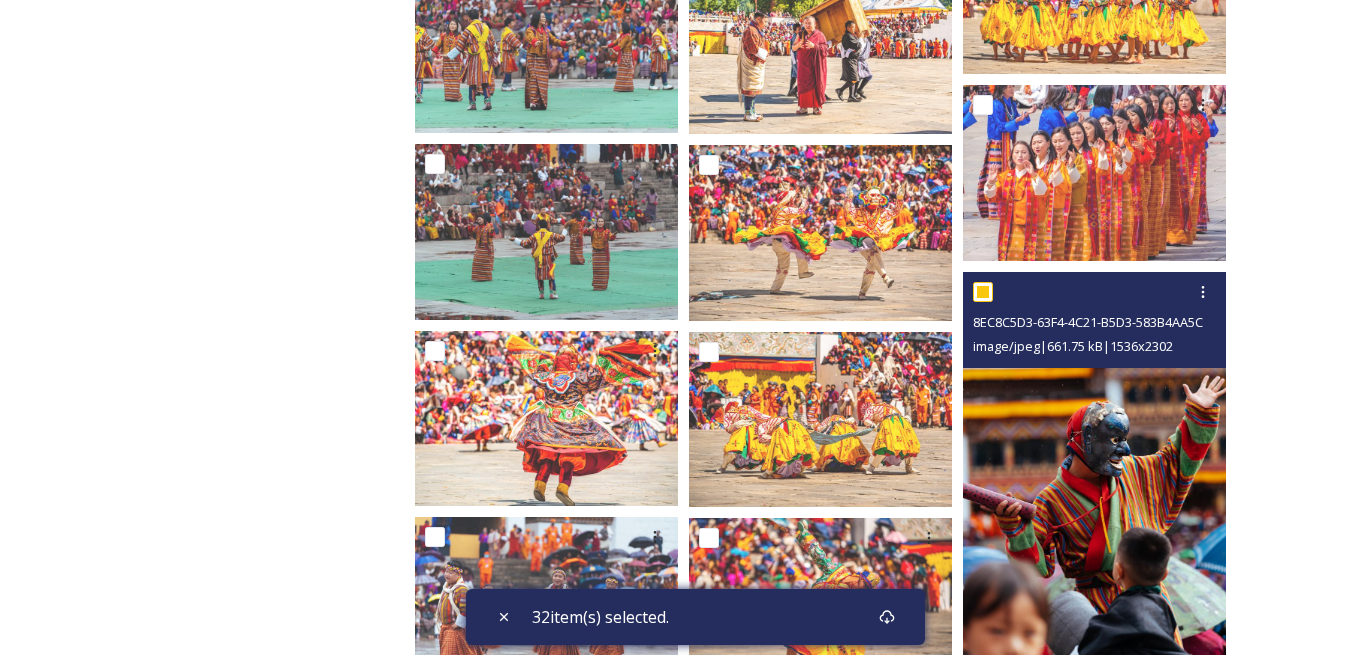 checkbox on "true" 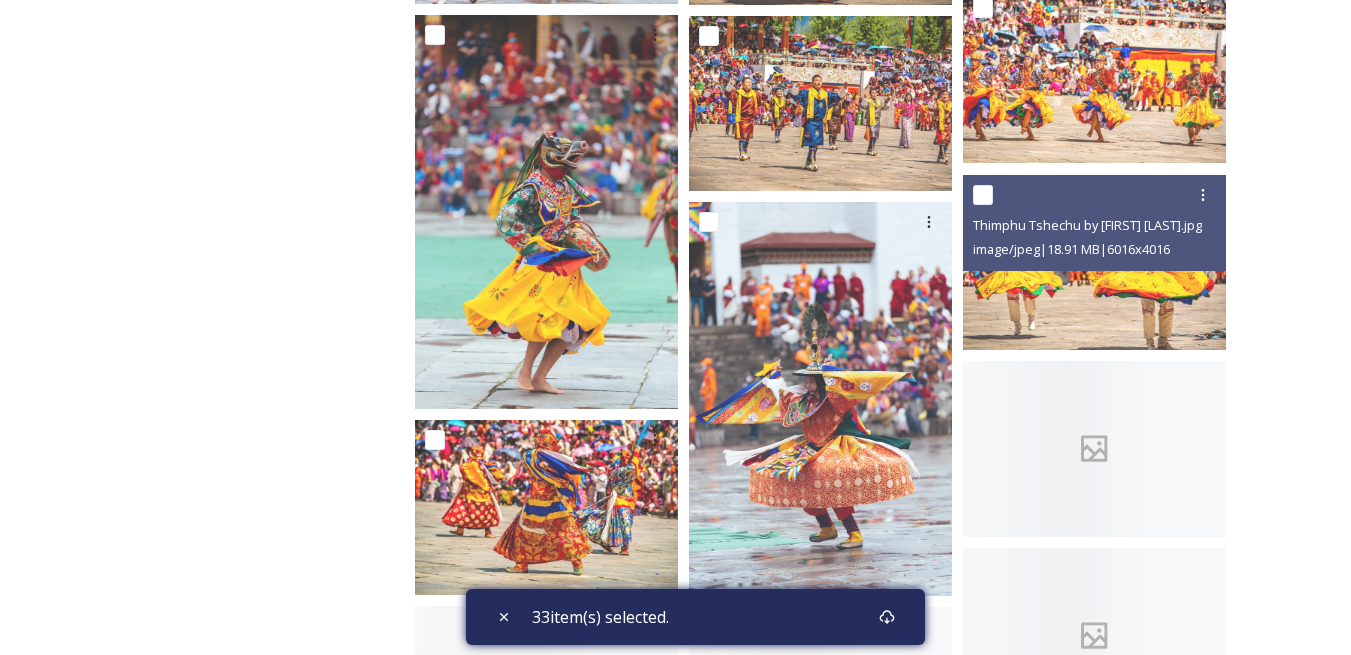 scroll, scrollTop: 6600, scrollLeft: 0, axis: vertical 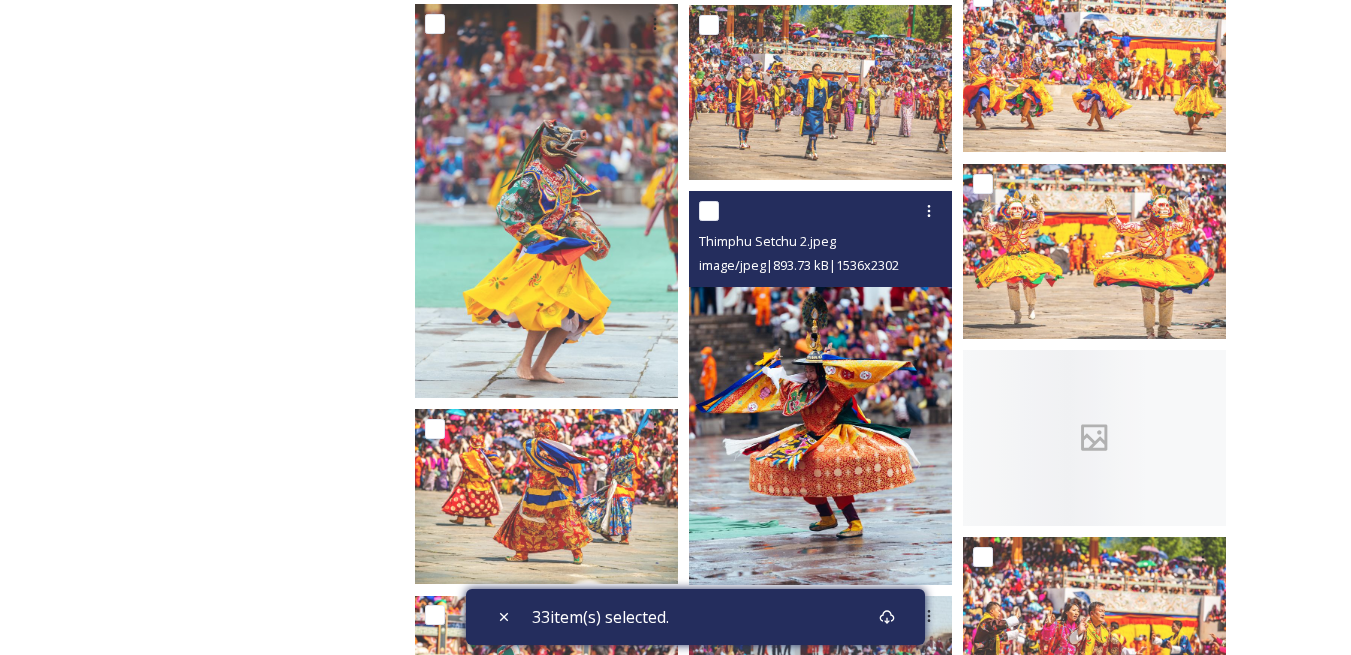 click at bounding box center (709, 211) 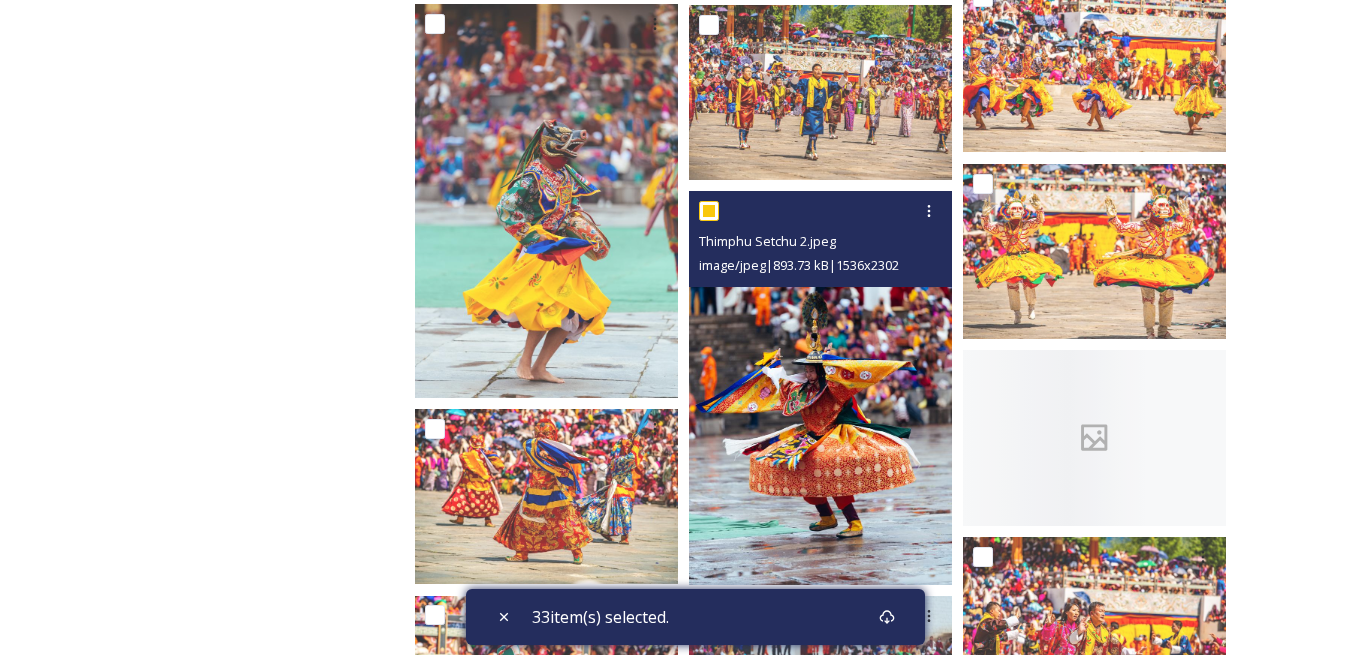 checkbox on "true" 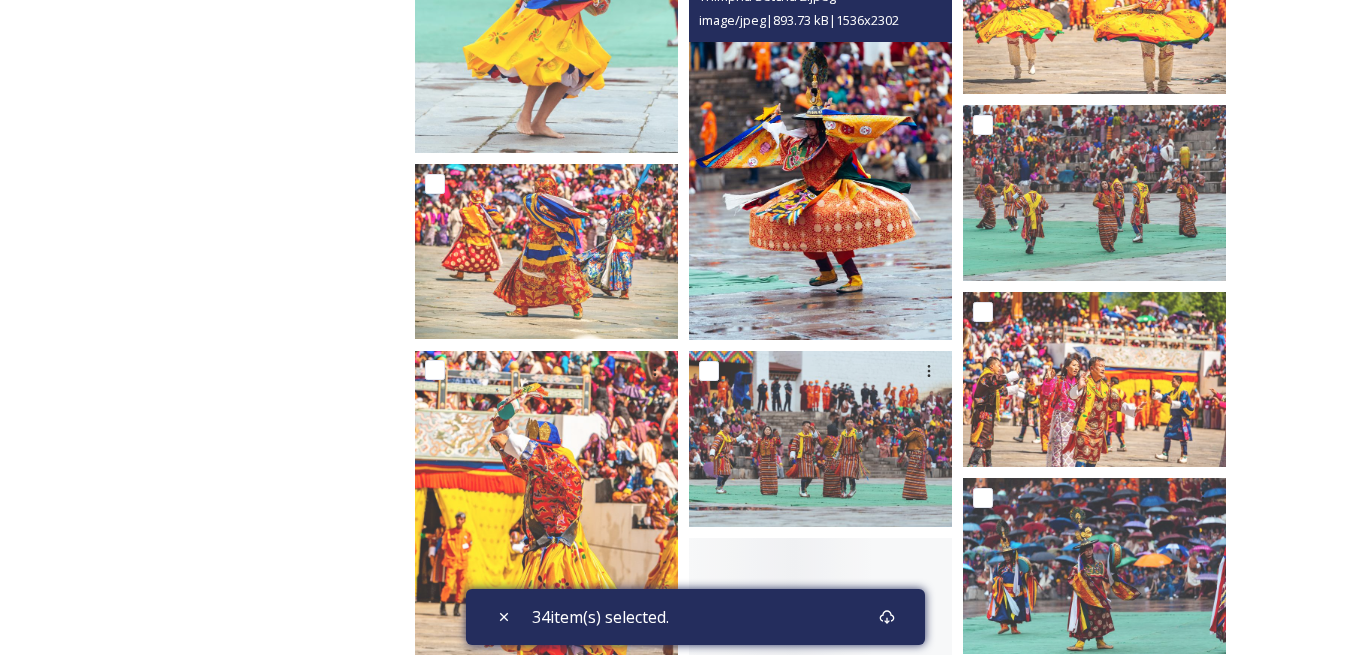 scroll, scrollTop: 7100, scrollLeft: 0, axis: vertical 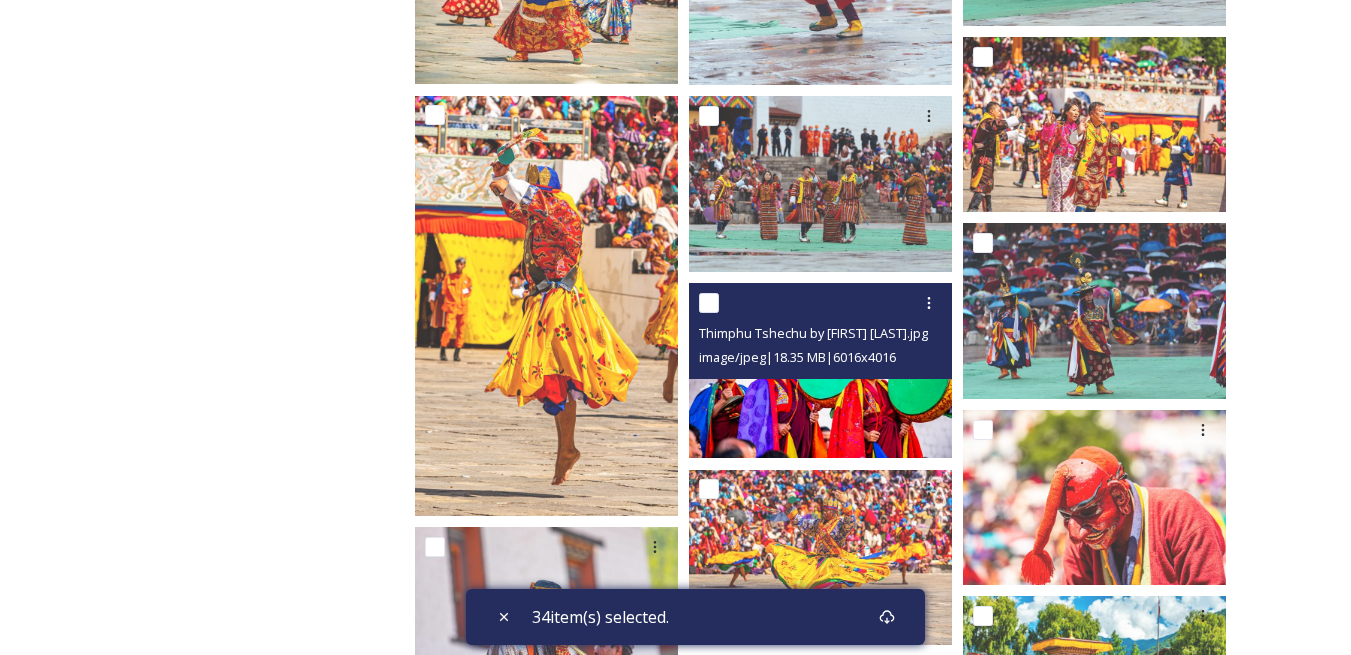 click at bounding box center (709, 303) 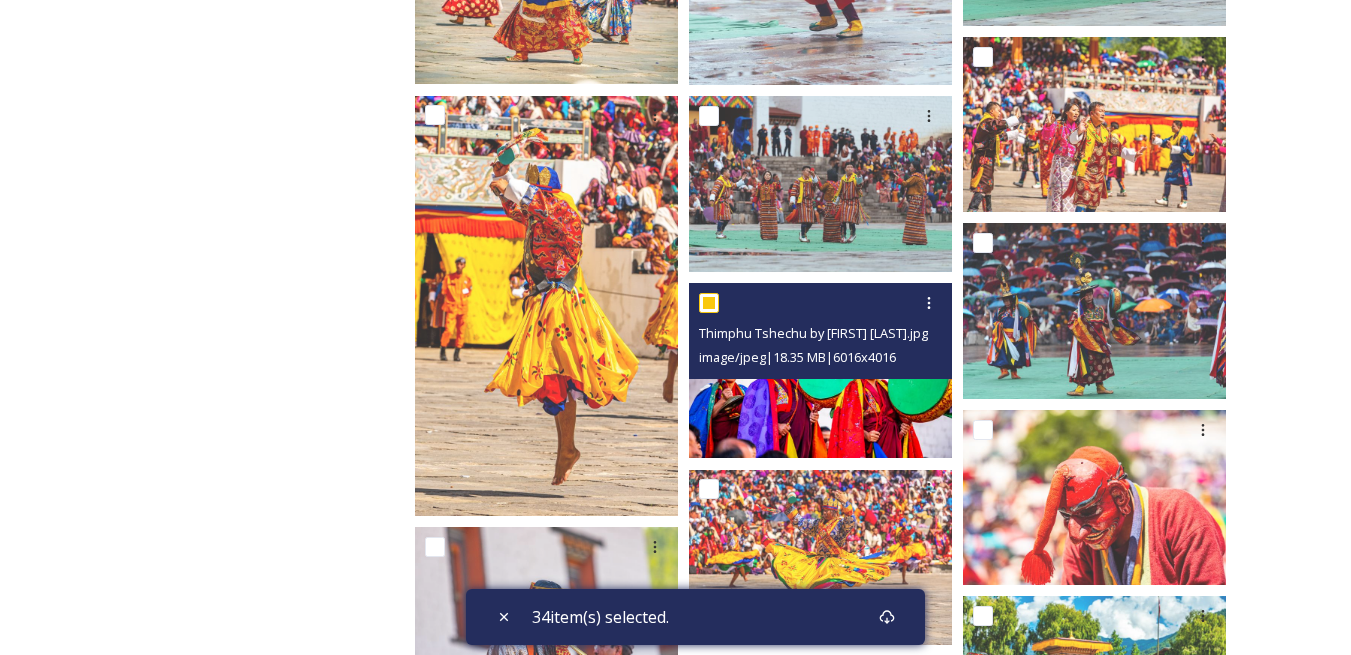 checkbox on "true" 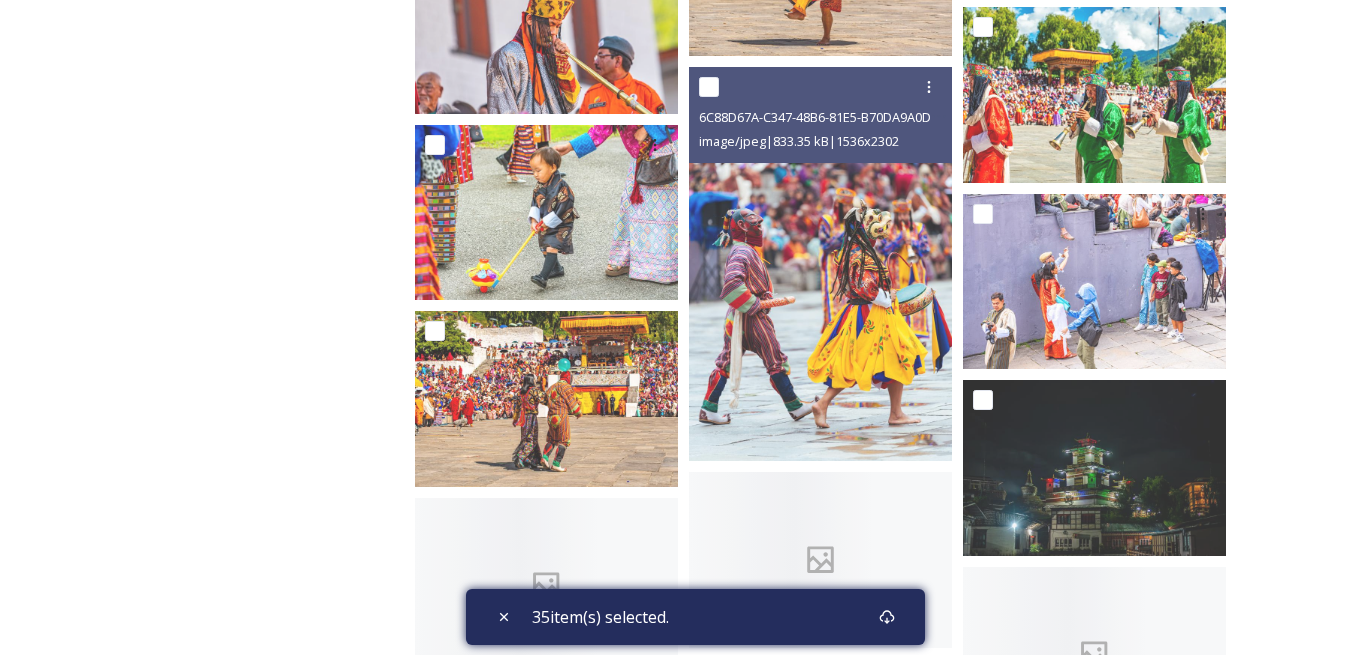 scroll, scrollTop: 7700, scrollLeft: 0, axis: vertical 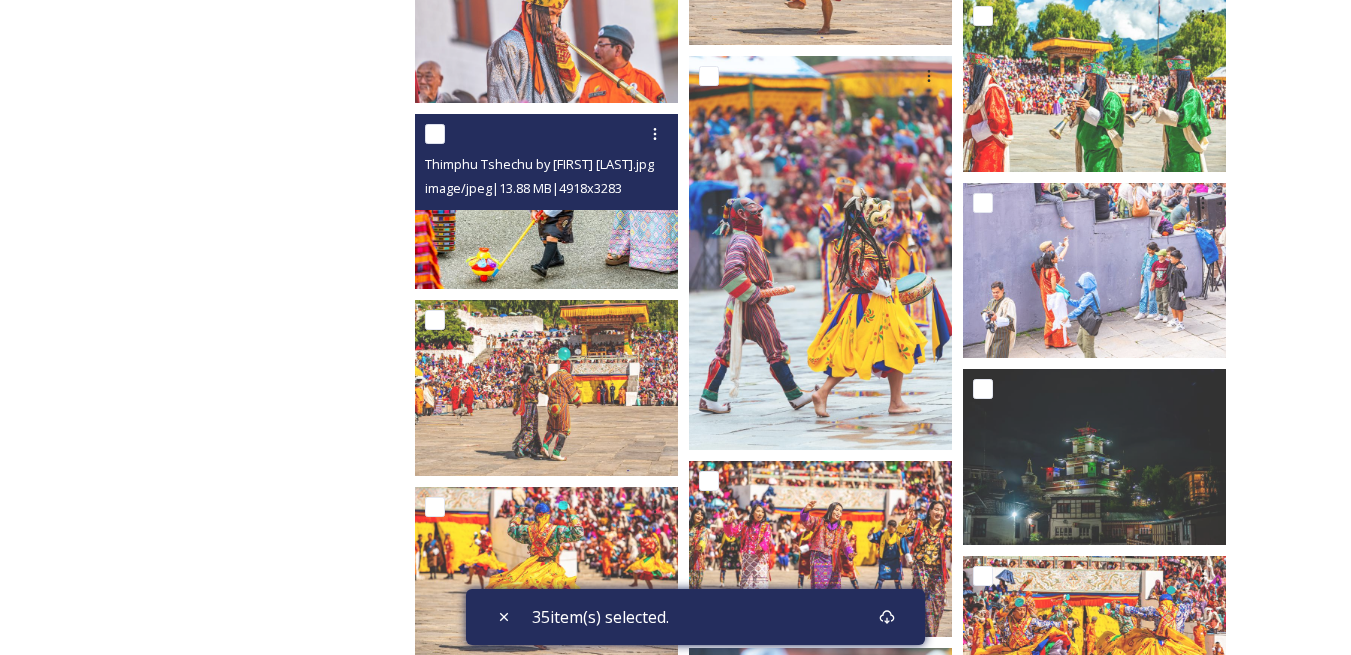 click at bounding box center [435, 134] 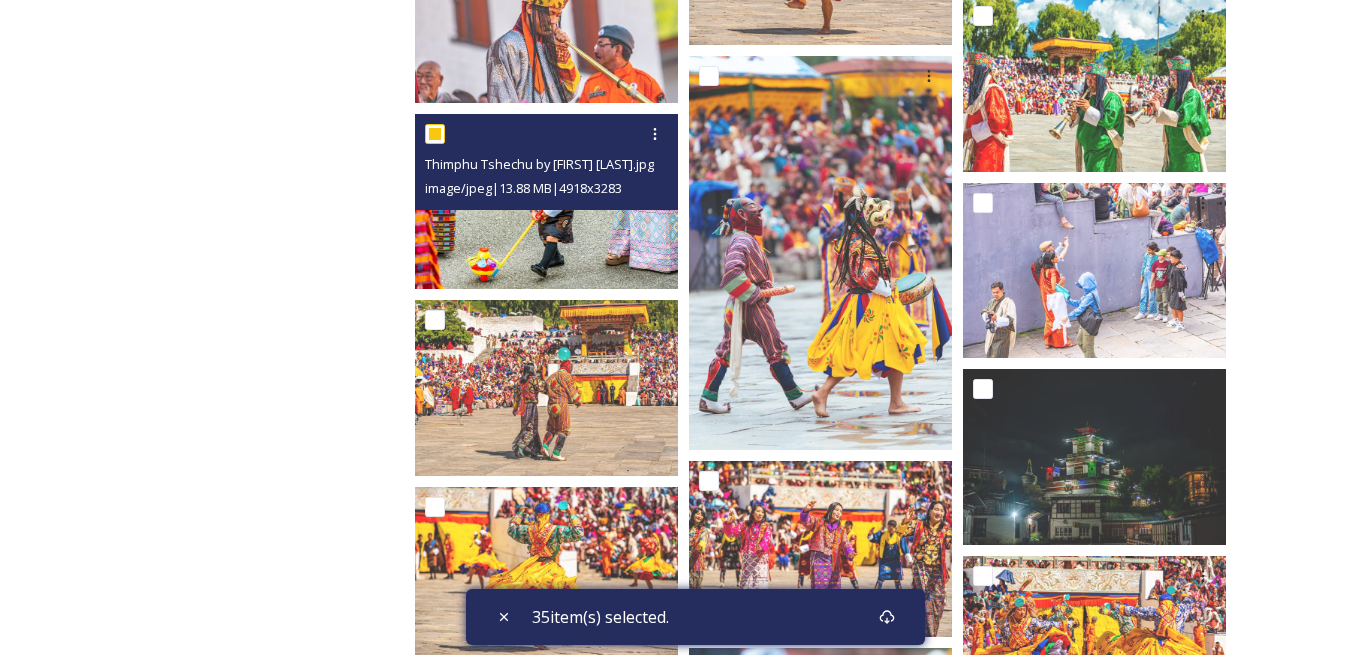 checkbox on "true" 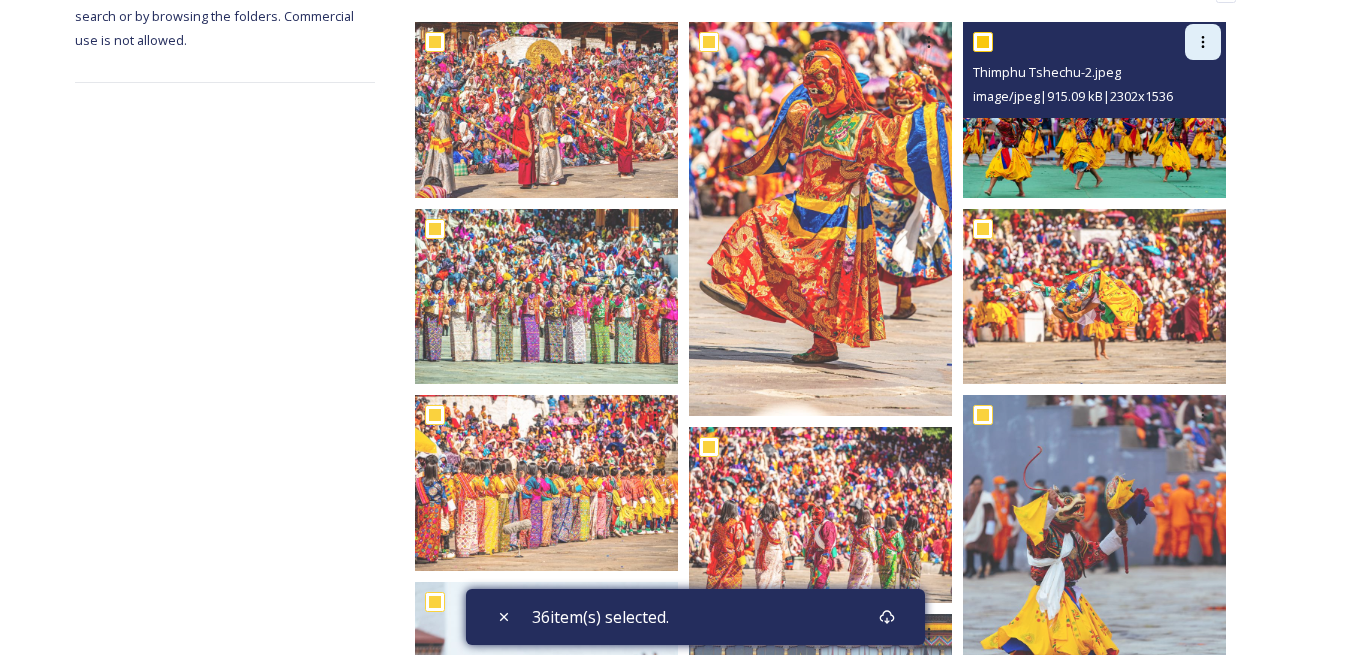 scroll, scrollTop: 0, scrollLeft: 0, axis: both 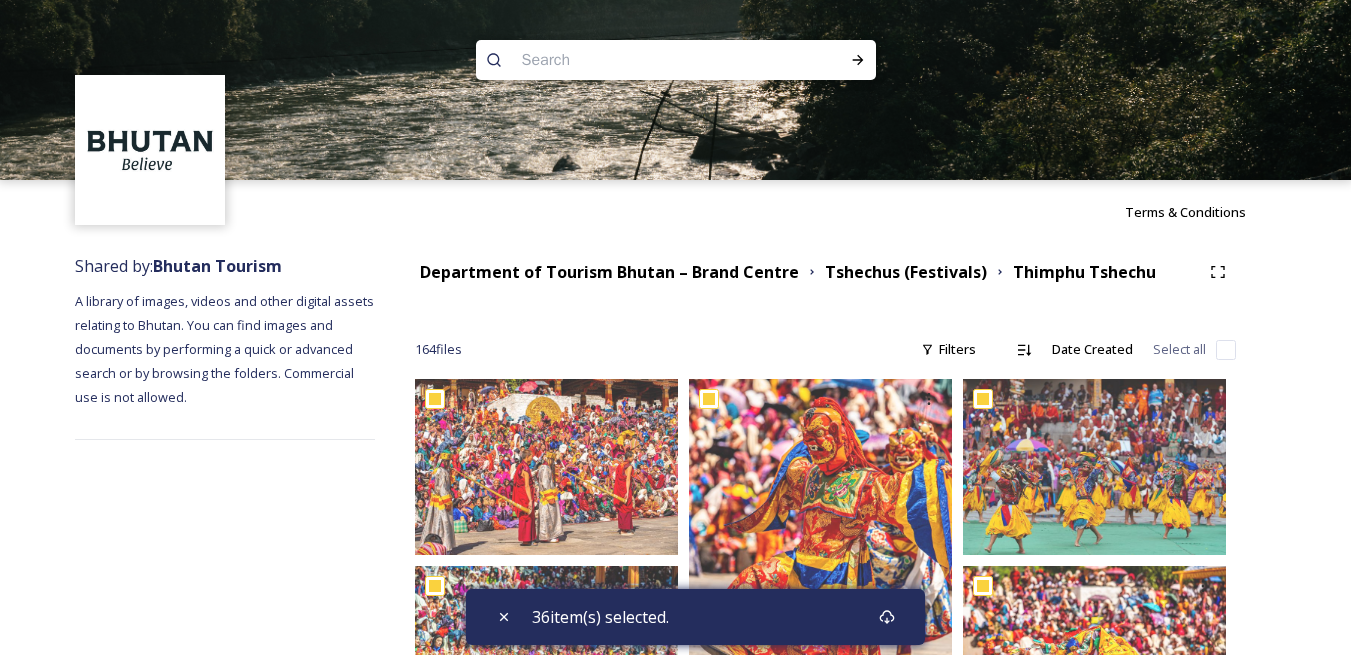 click at bounding box center [1226, 350] 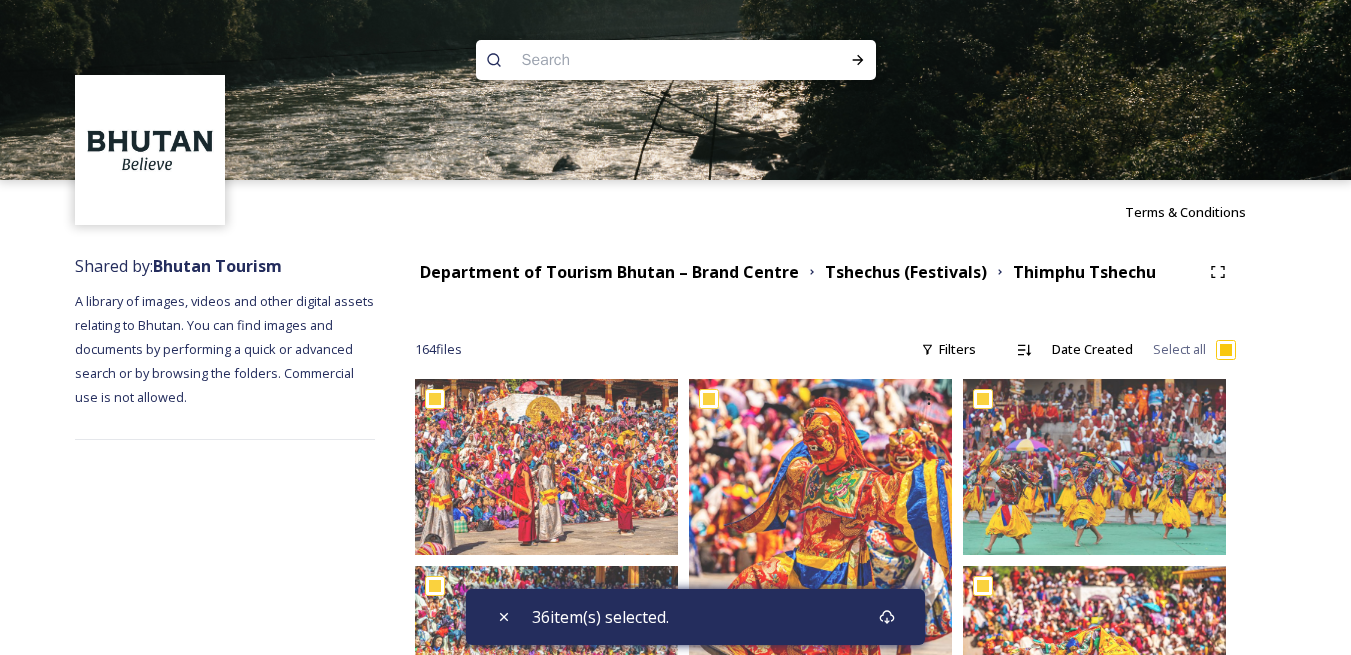 checkbox on "true" 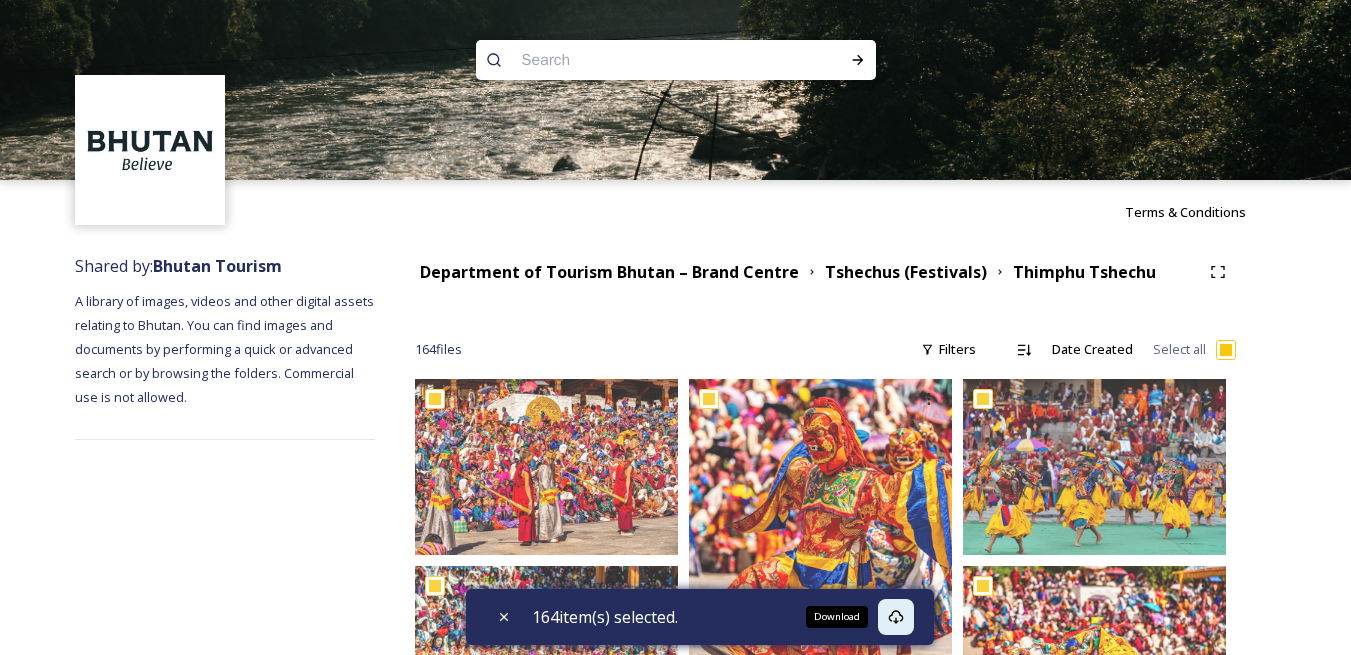 click 